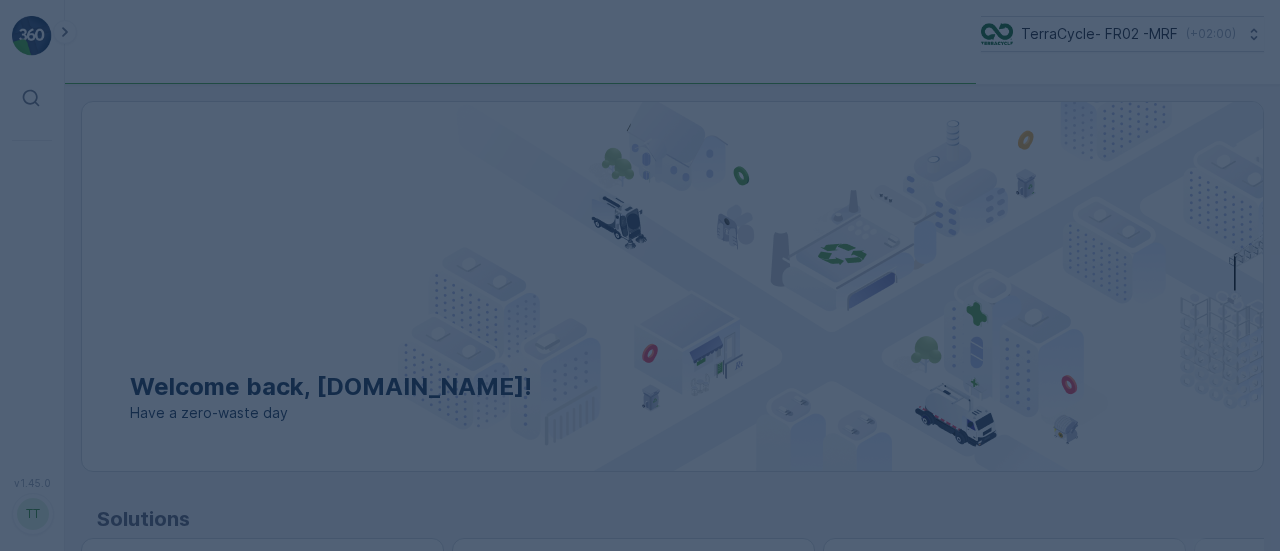 scroll, scrollTop: 0, scrollLeft: 0, axis: both 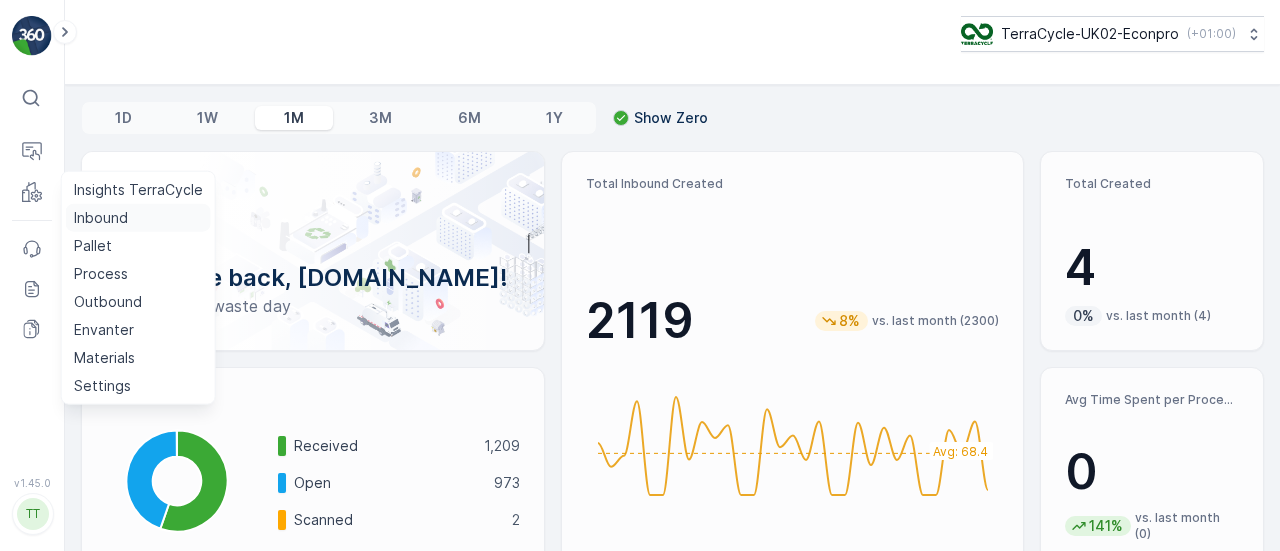 click on "Inbound" at bounding box center (101, 218) 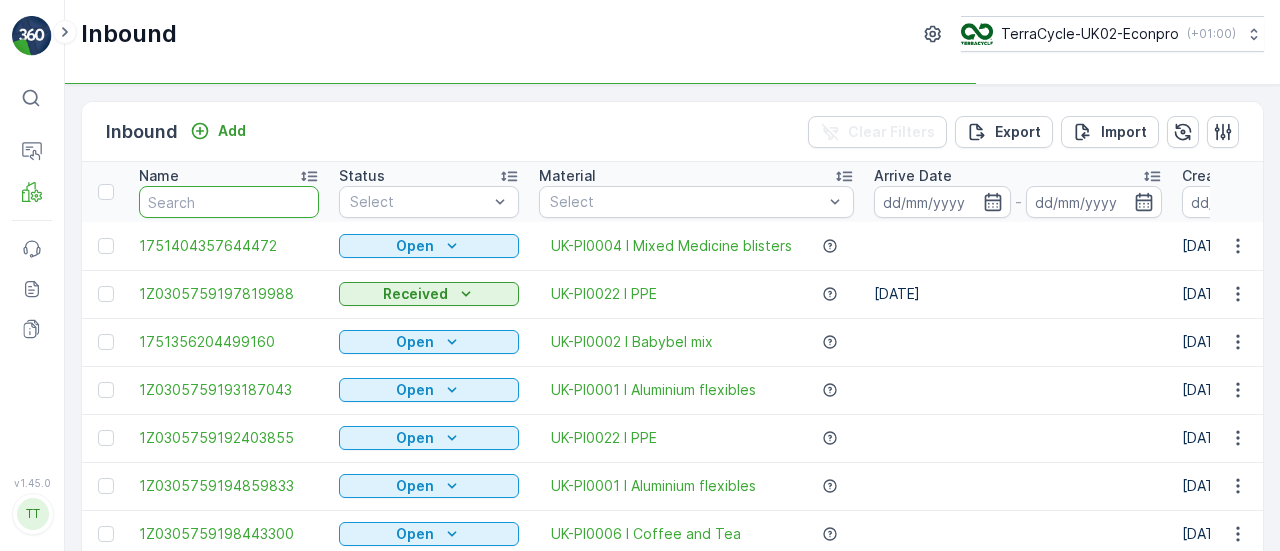 click at bounding box center (229, 202) 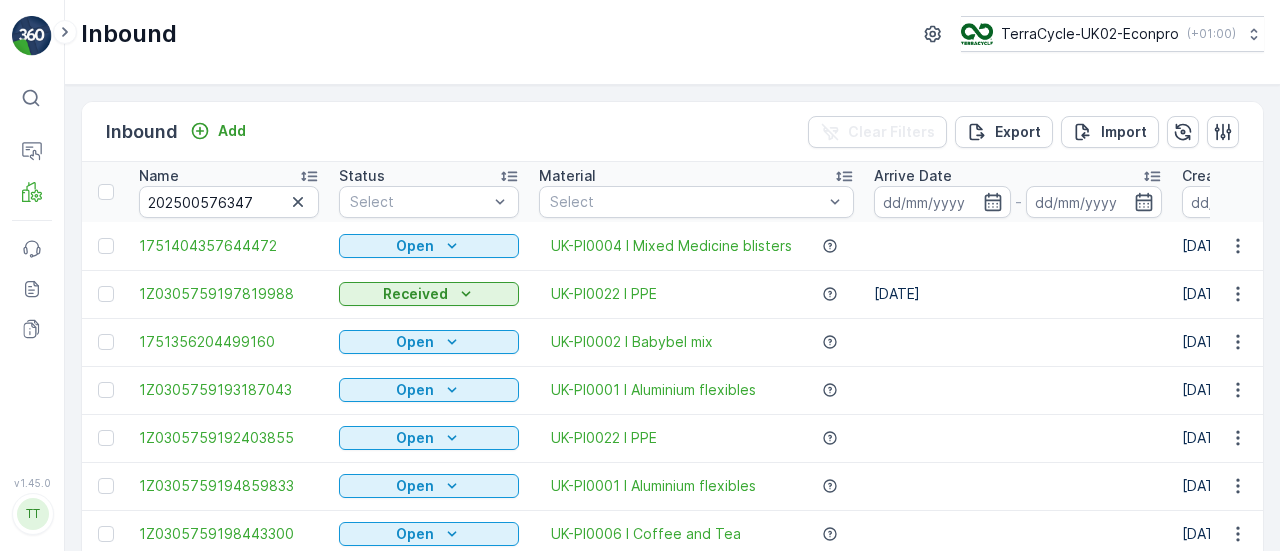 type 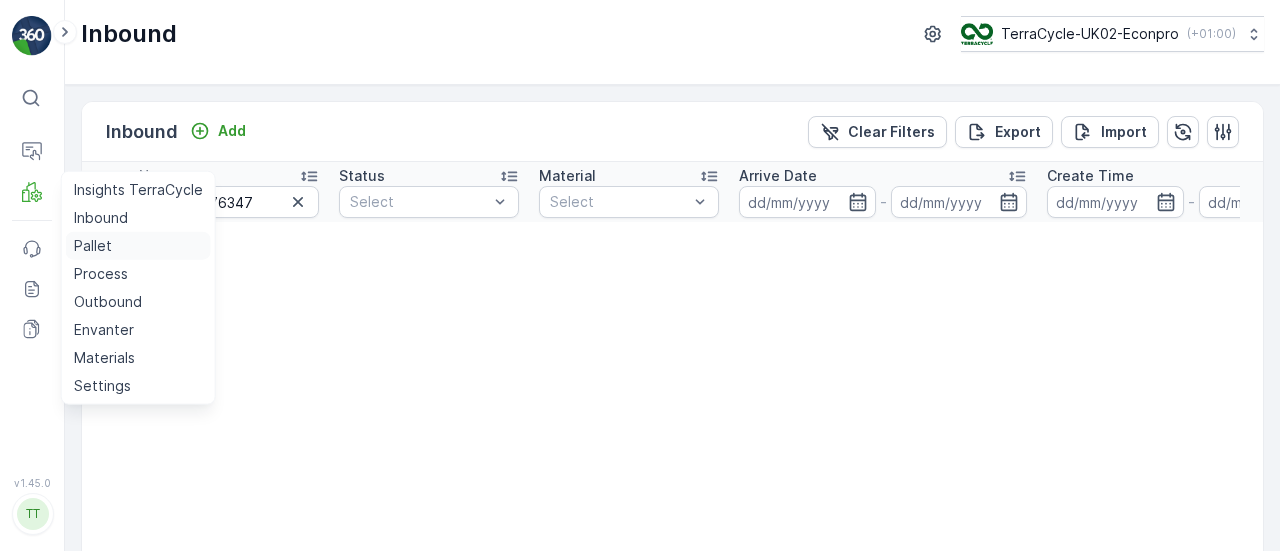 click on "Pallet" at bounding box center [93, 246] 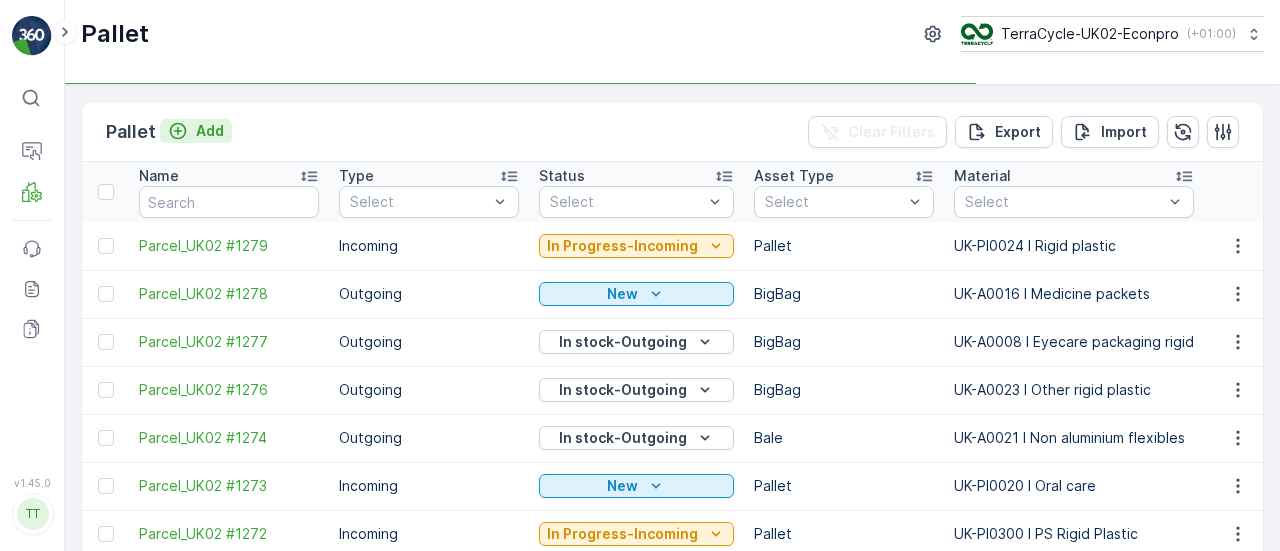 click on "Add" at bounding box center (210, 131) 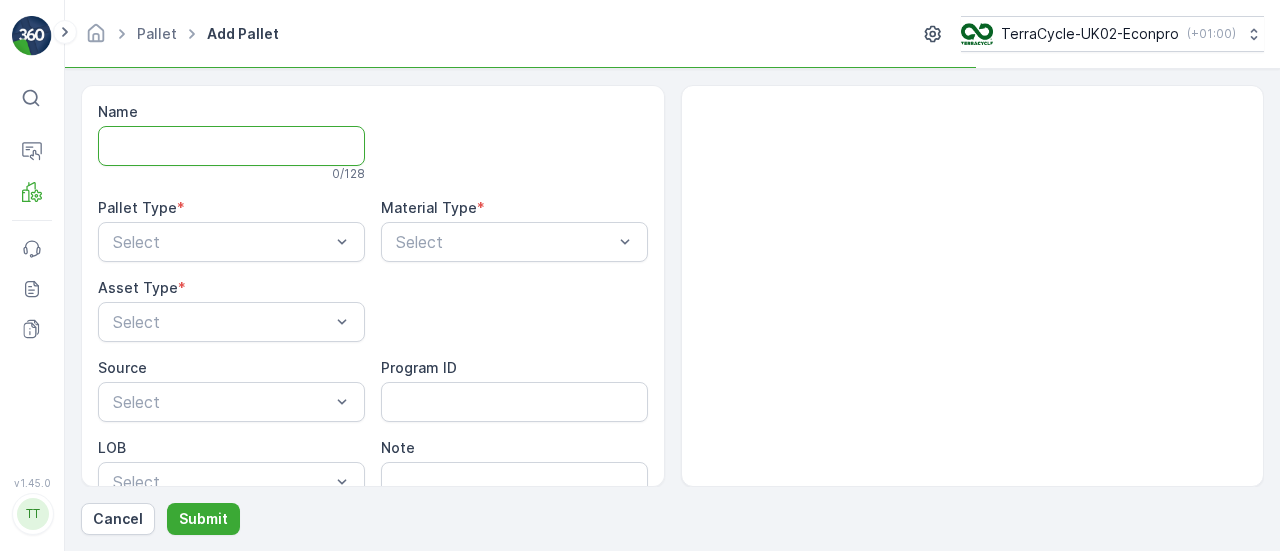 click on "Name" at bounding box center (231, 146) 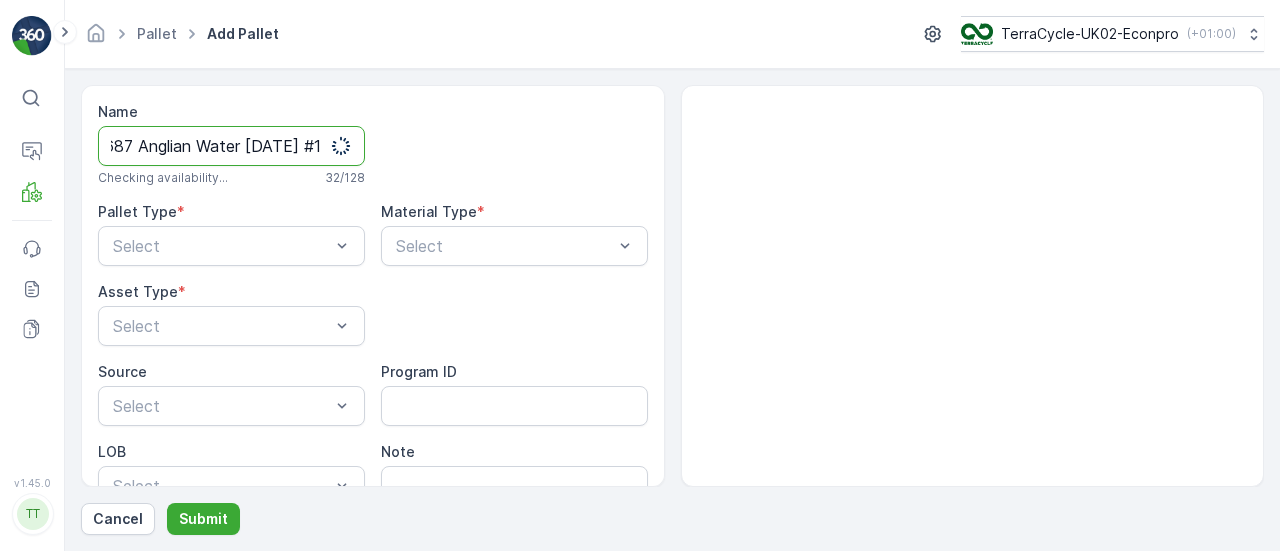 scroll, scrollTop: 0, scrollLeft: 58, axis: horizontal 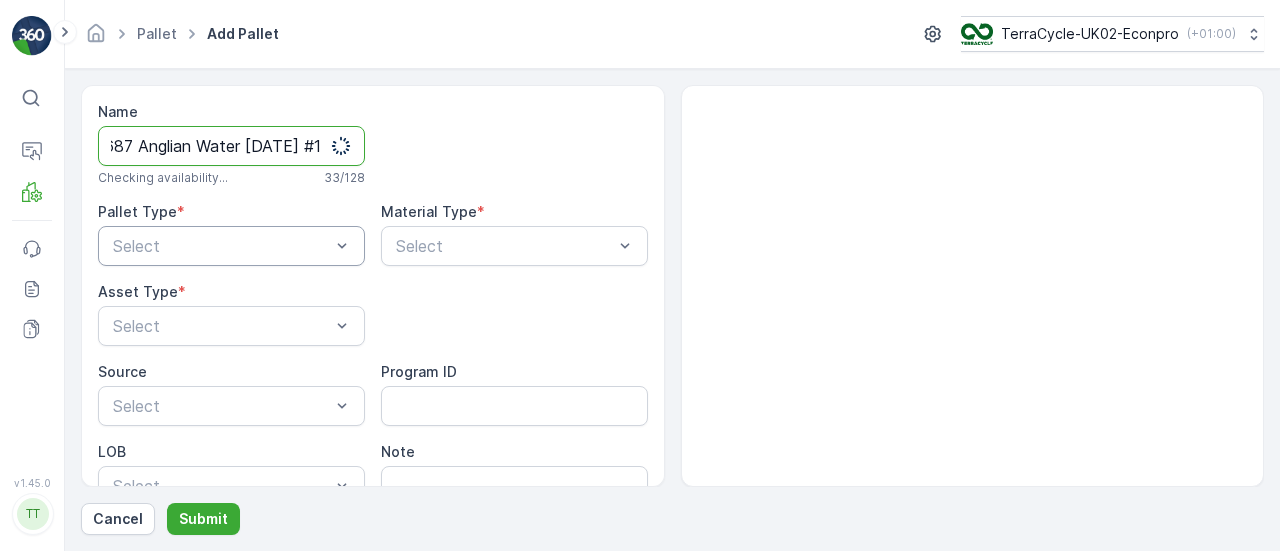 type on "FD687 Anglian Water 10.07.2025 #1" 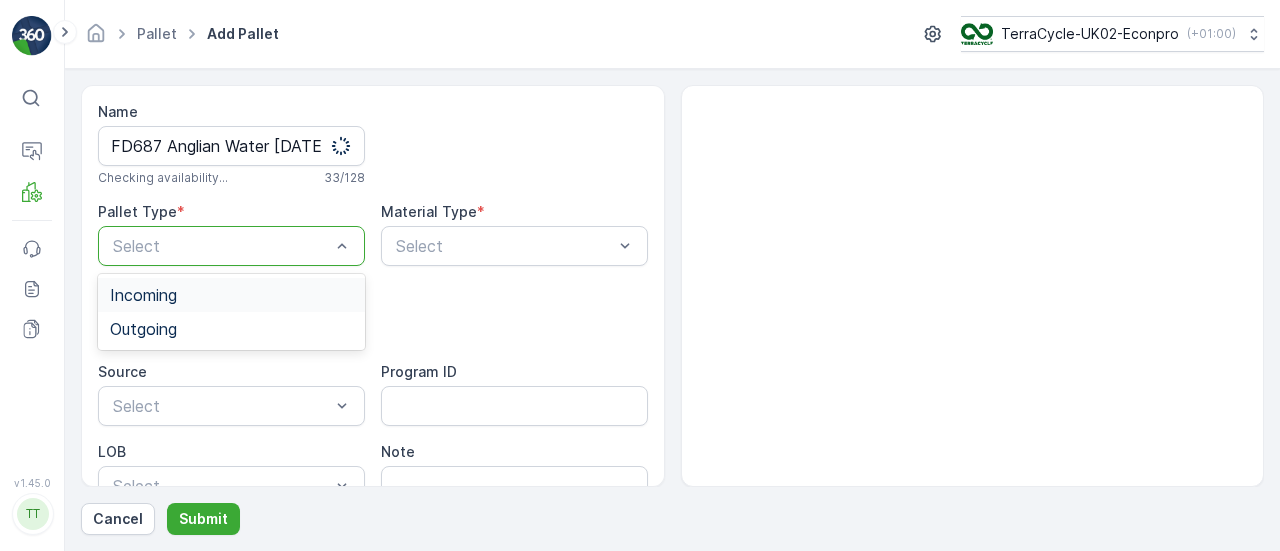 click on "Incoming" at bounding box center (231, 295) 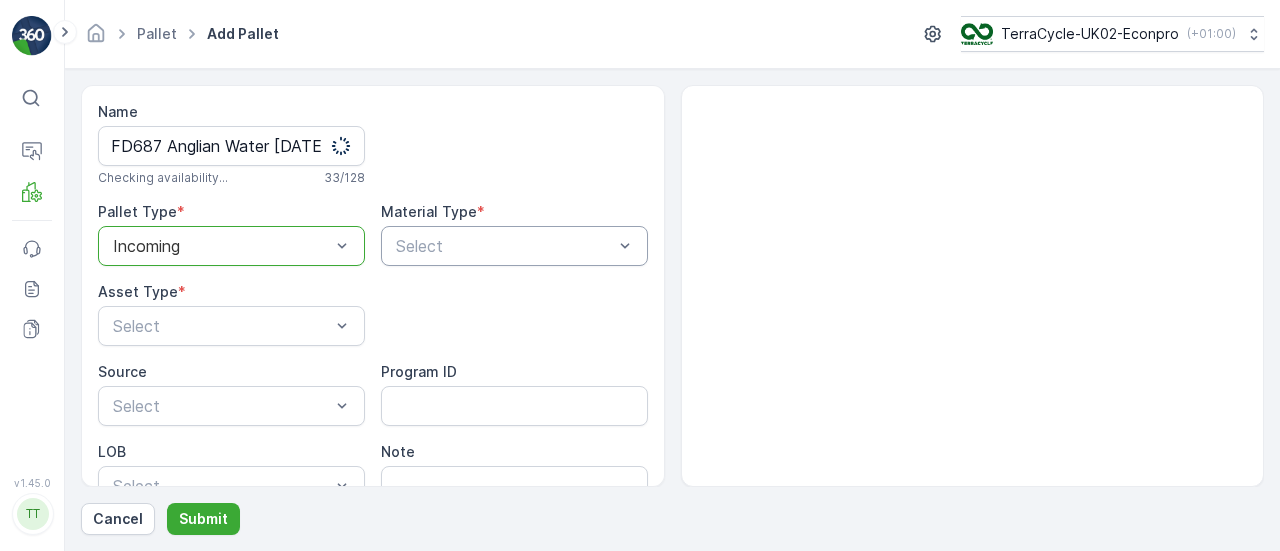 click at bounding box center [504, 246] 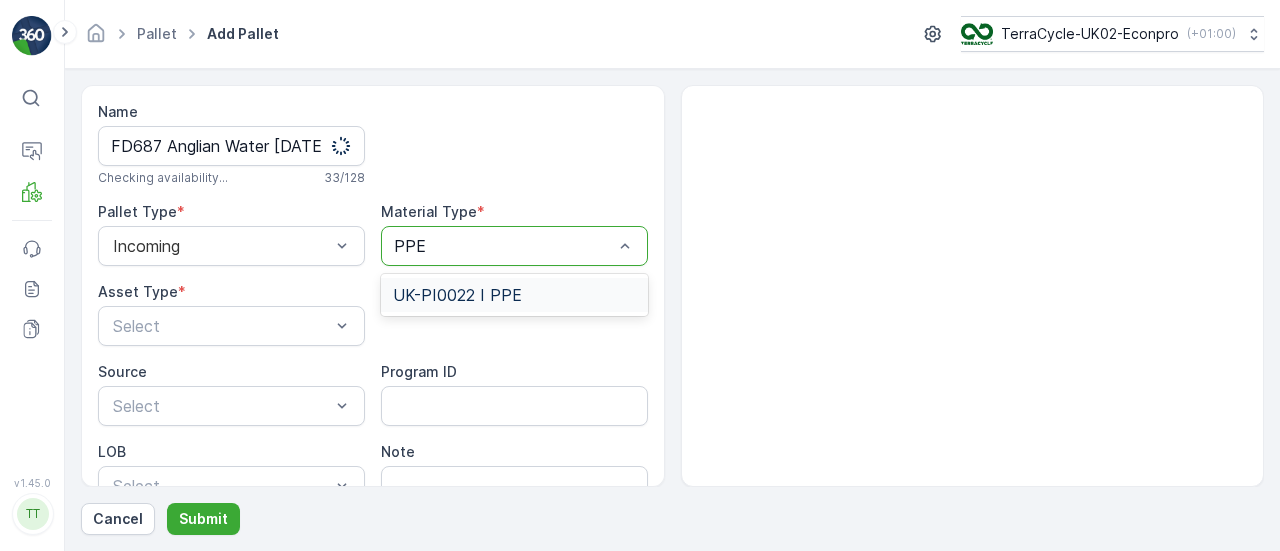type on "PPE" 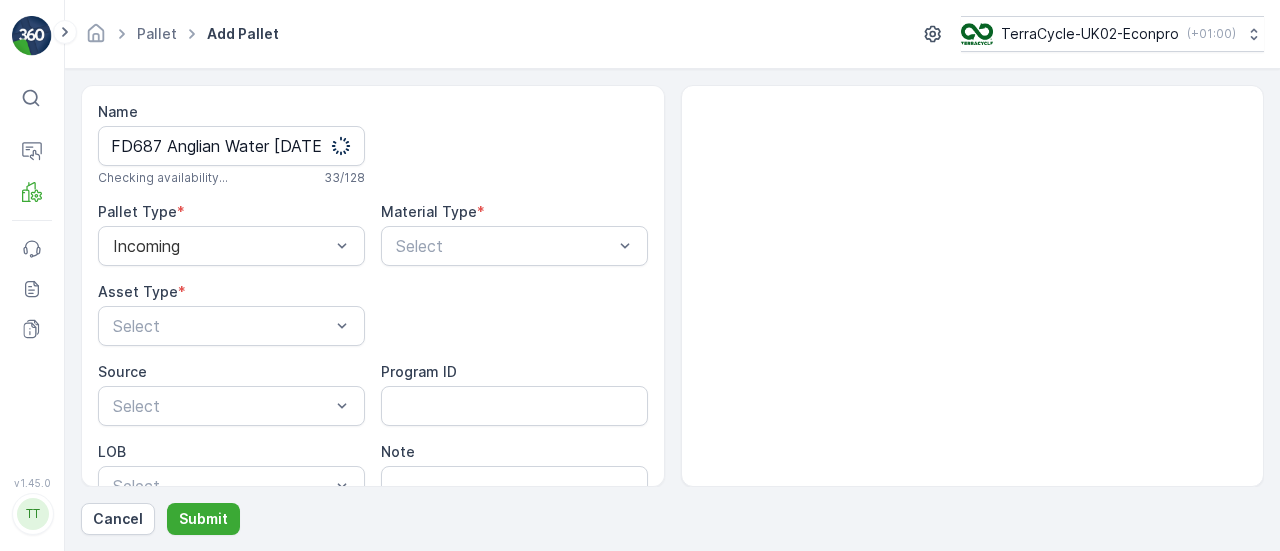 click on "Name FD687 Anglian Water 10.07.2025 #1 Checking availability... 33  /  128 Pallet Type * Incoming Material Type * Select Asset Type * Select Source Select Program ID LOB Select Note Add Attachment" at bounding box center [373, 340] 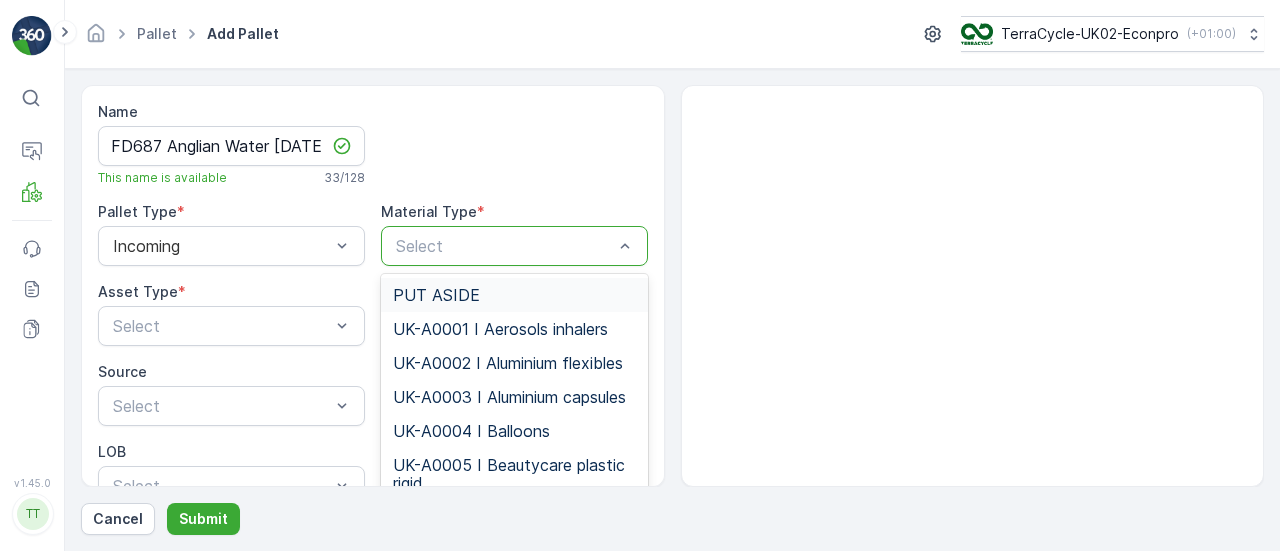 click at bounding box center [504, 246] 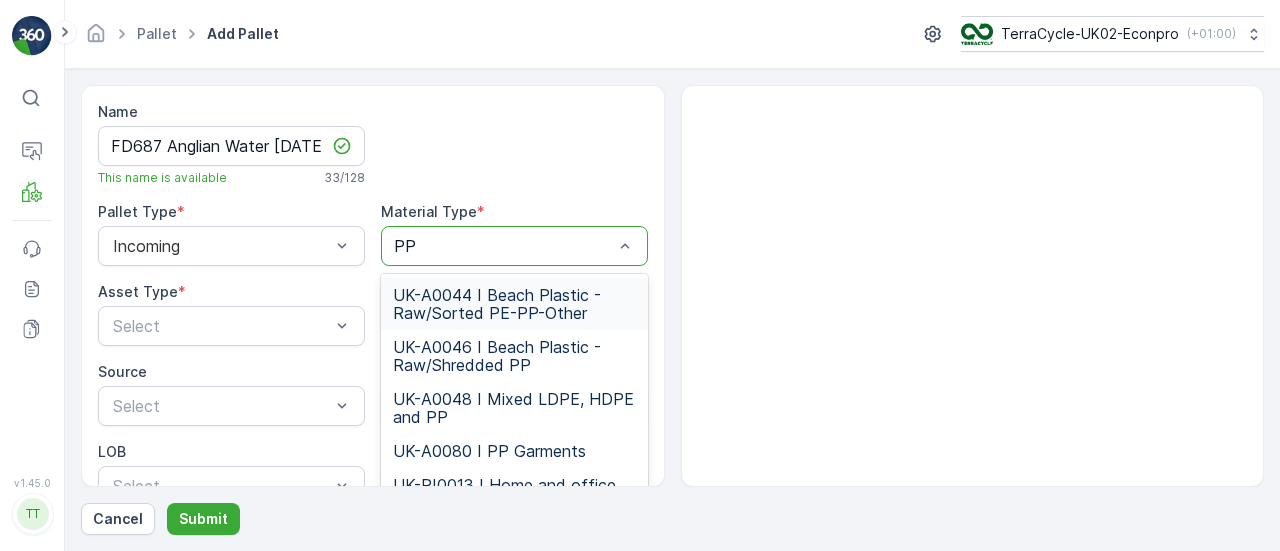 type on "PPE" 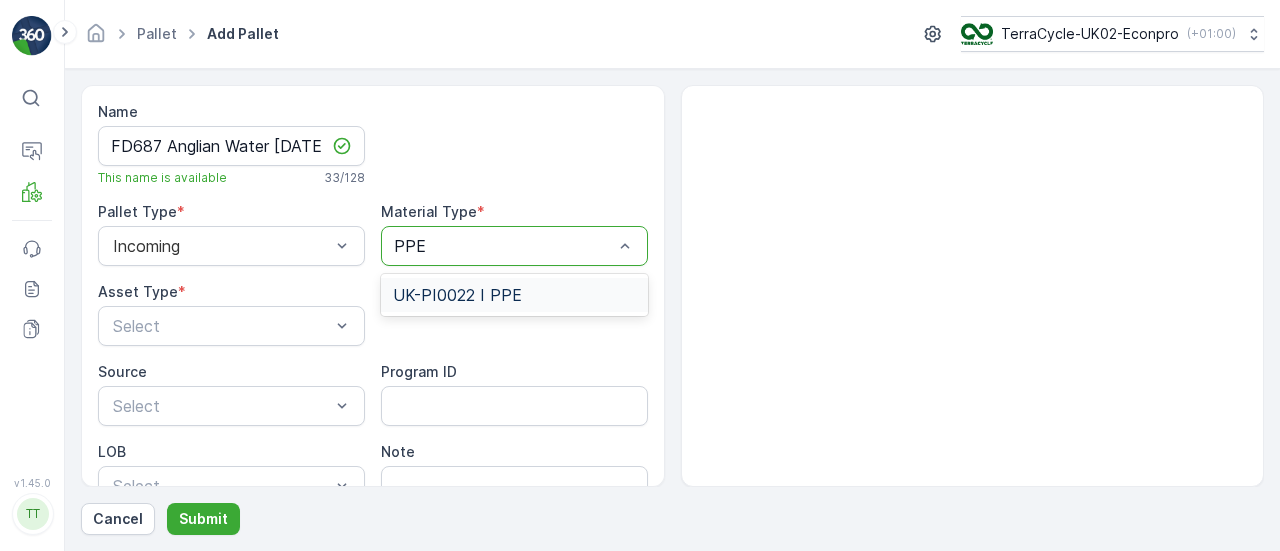 click on "UK-PI0022 I PPE" at bounding box center [457, 295] 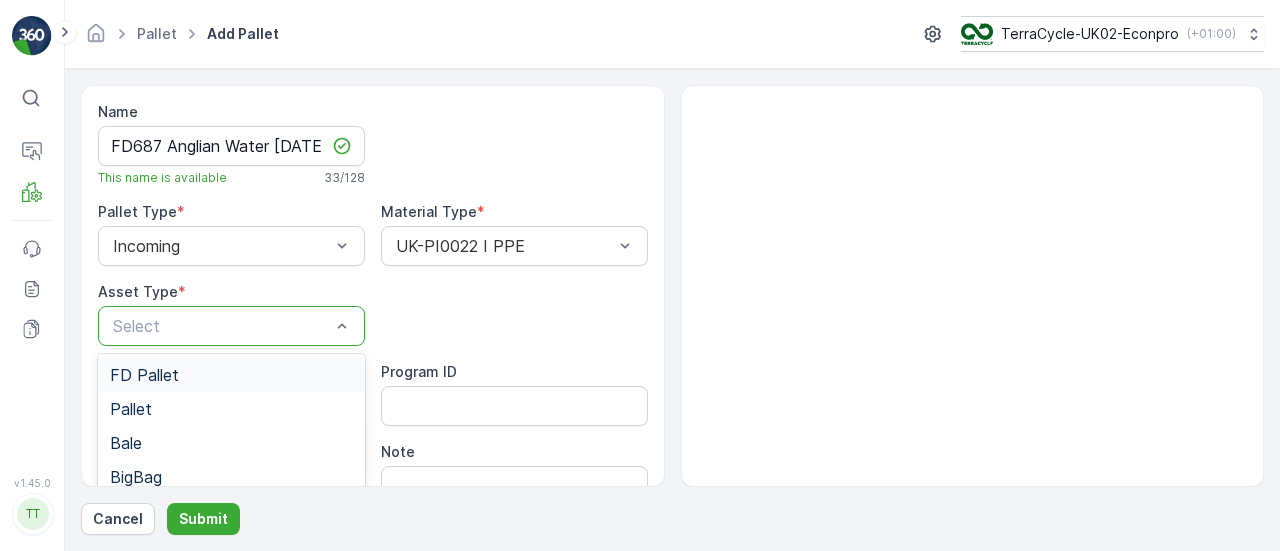 click at bounding box center [221, 326] 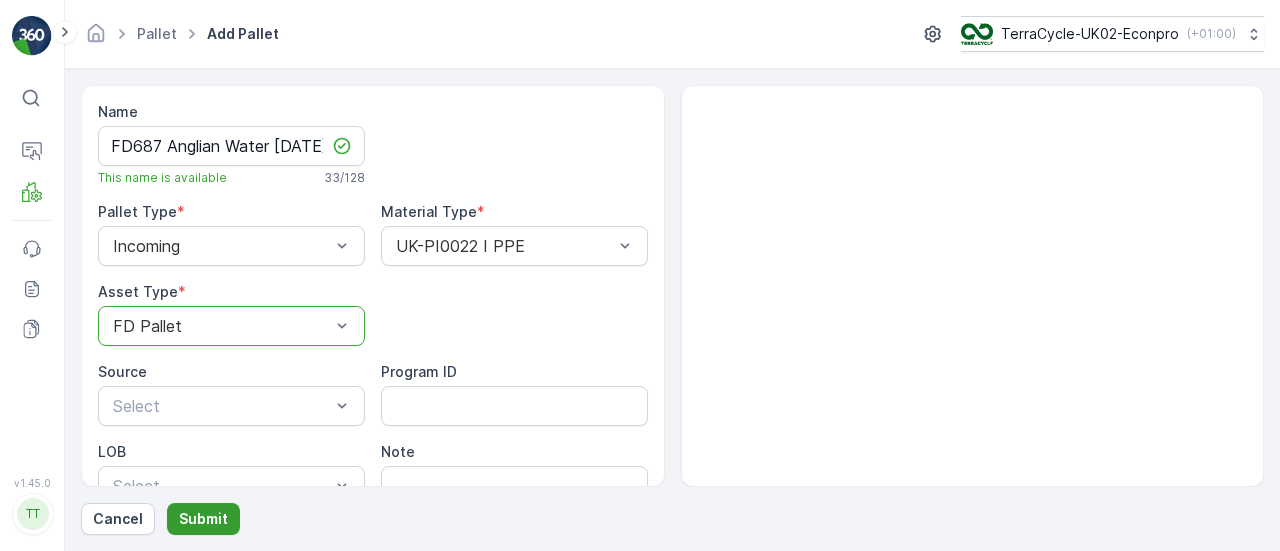 click on "Submit" at bounding box center (203, 519) 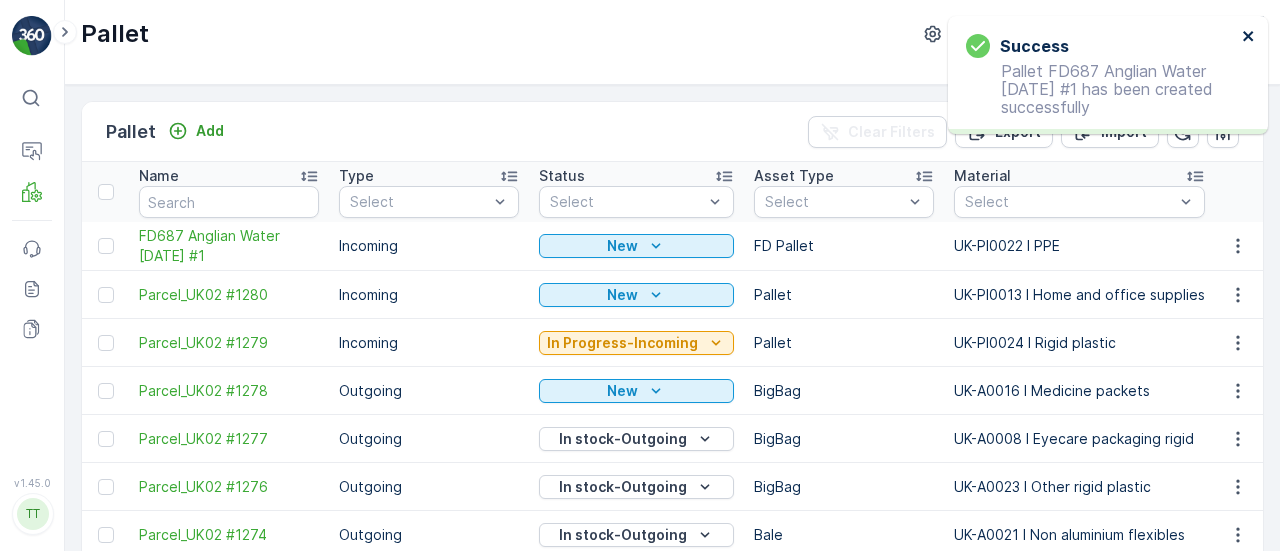 click 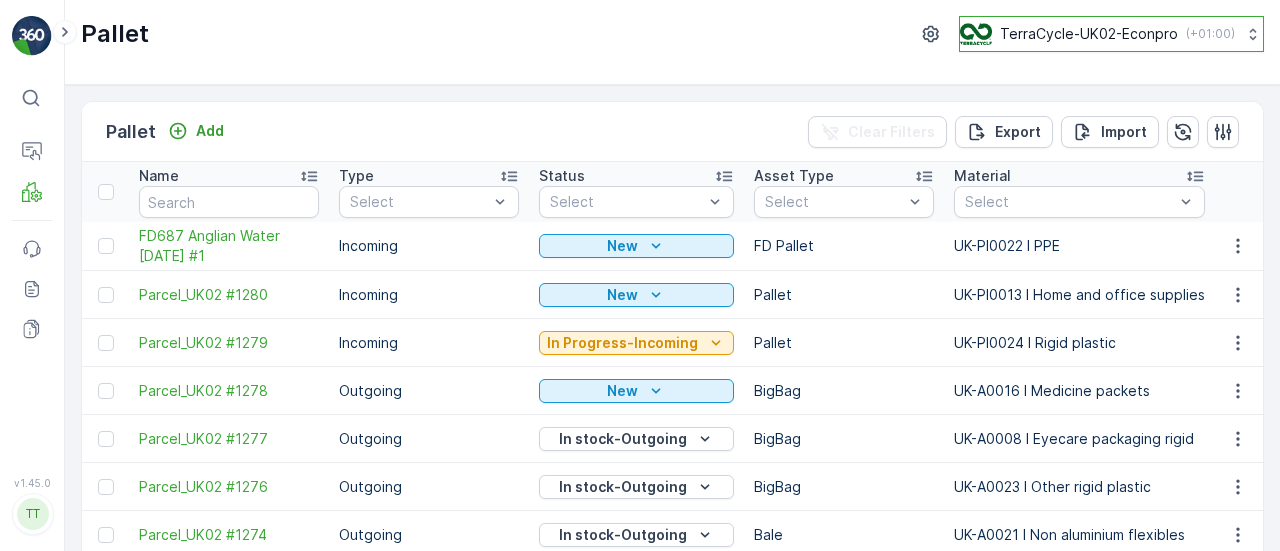 click on "TerraCycle-UK02-Econpro" at bounding box center [1089, 34] 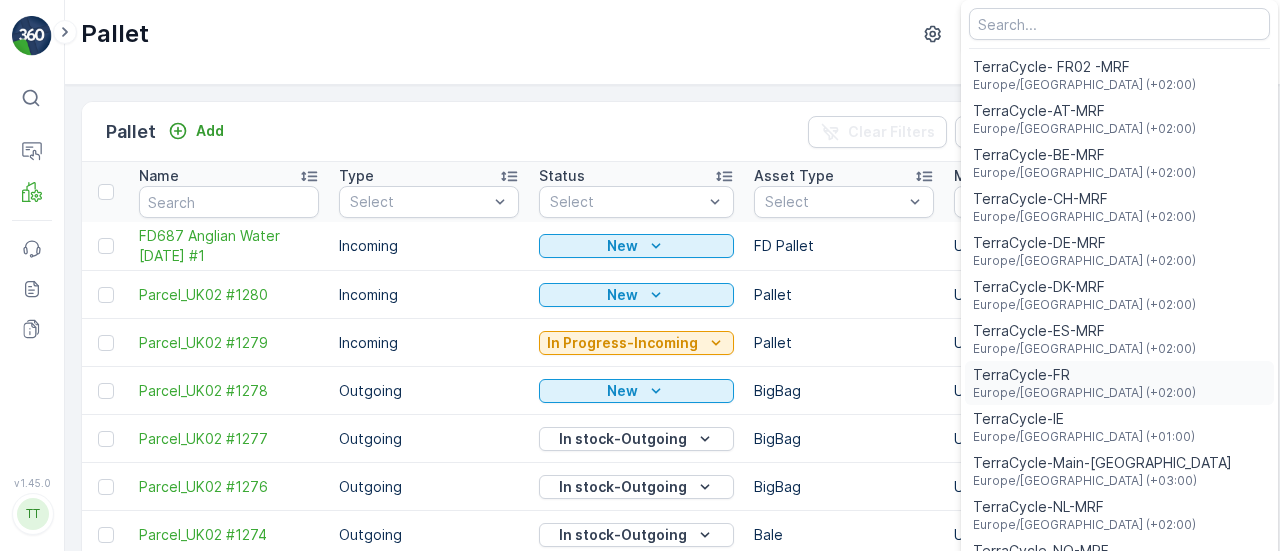scroll, scrollTop: 117, scrollLeft: 0, axis: vertical 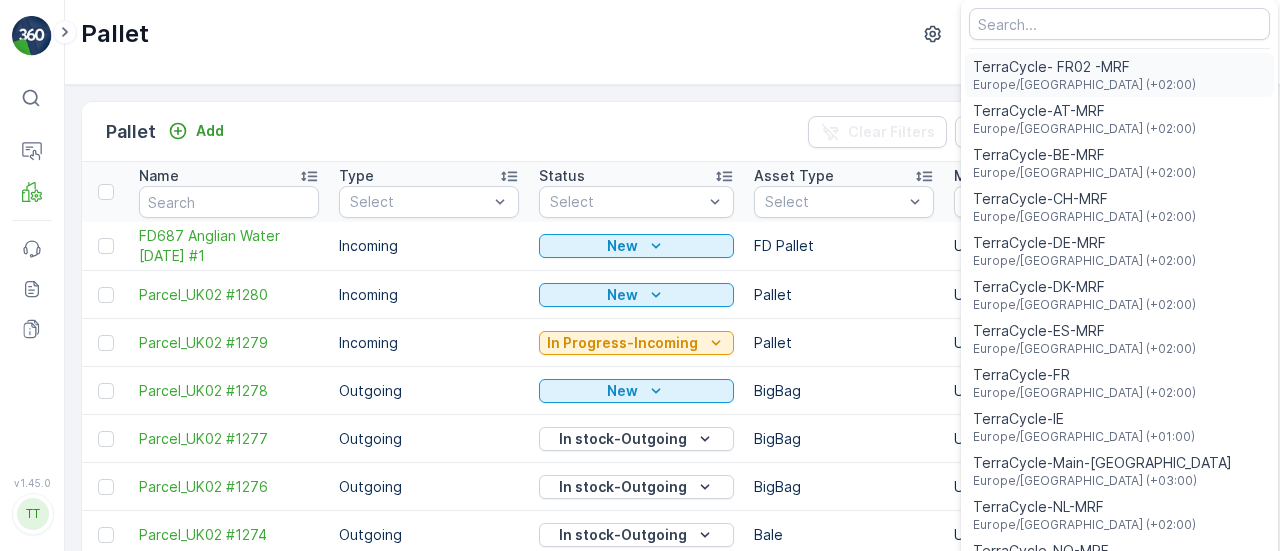 click on "TerraCycle- FR02 -MRF Europe/Paris (+02:00)" at bounding box center [1119, 75] 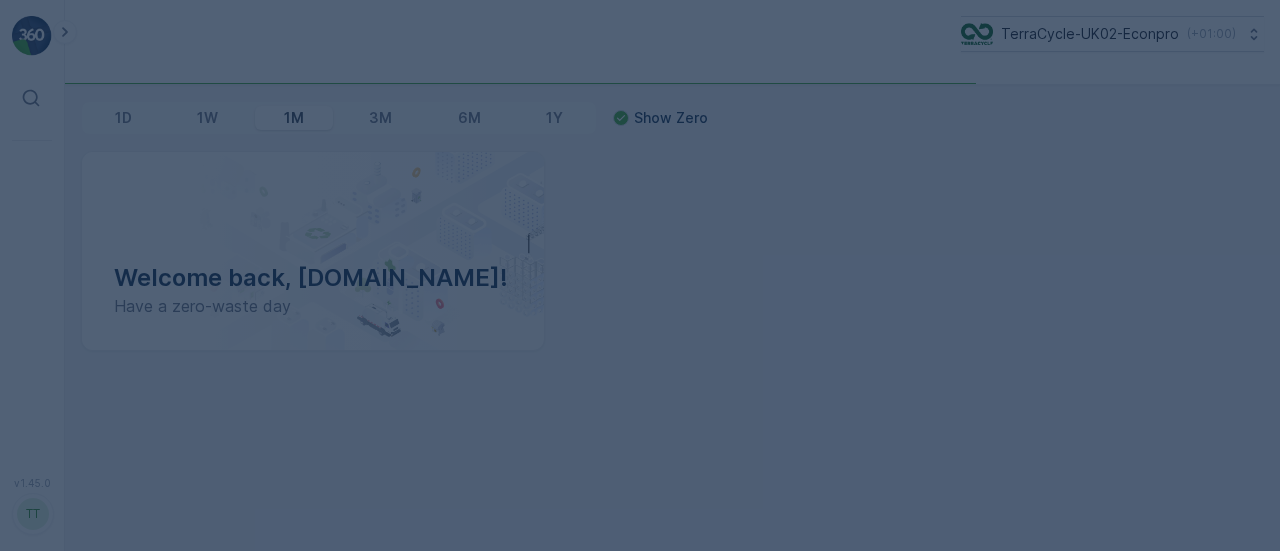 scroll, scrollTop: 0, scrollLeft: 0, axis: both 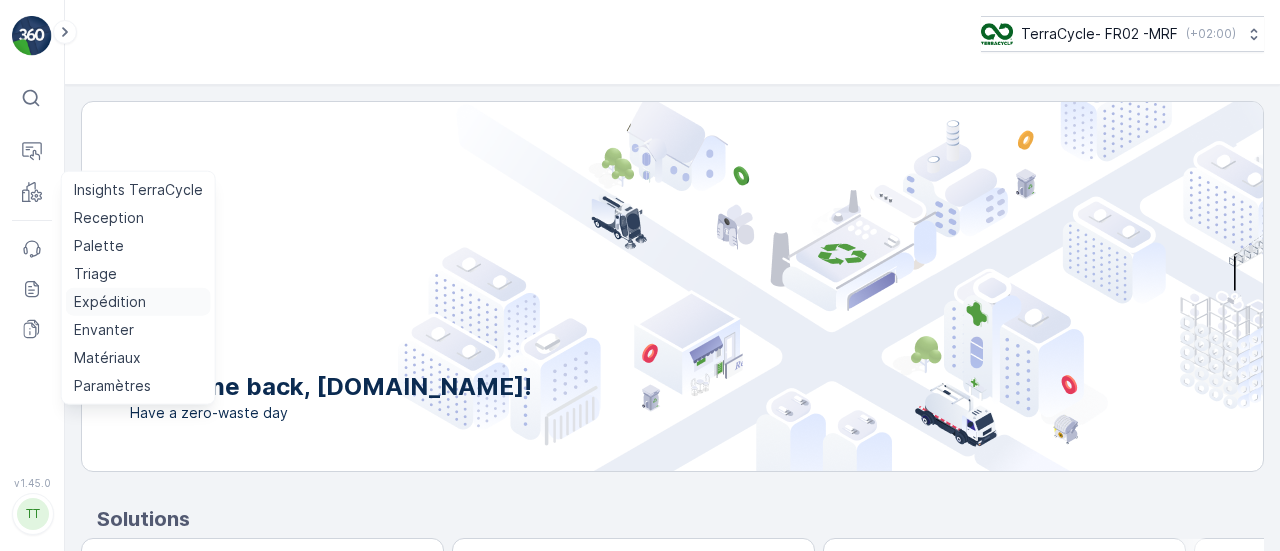 click on "Expédition" at bounding box center [110, 302] 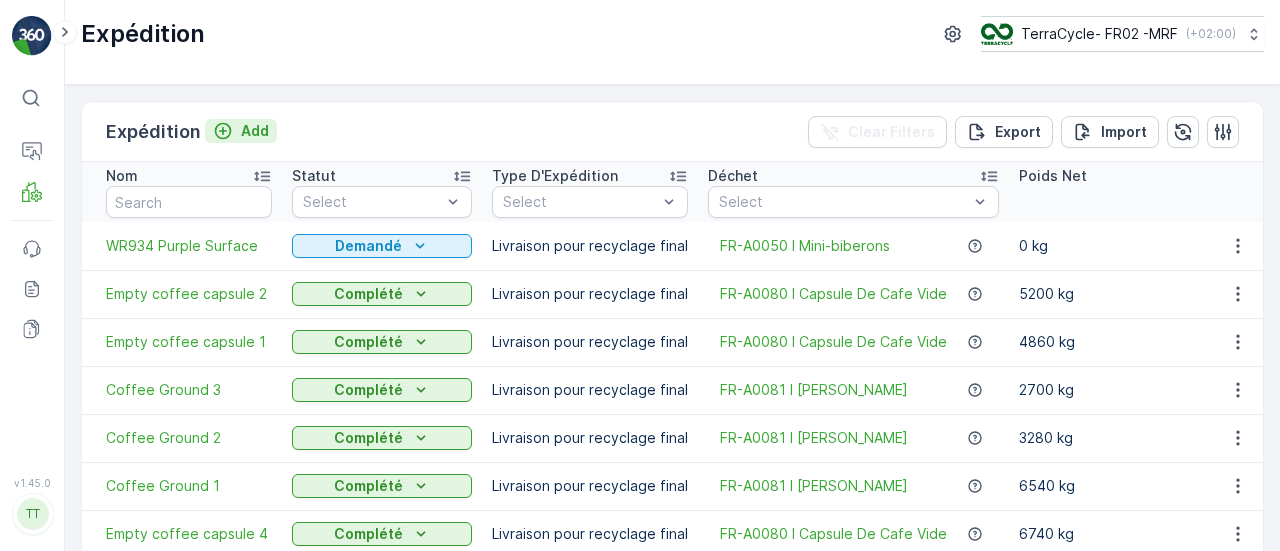 click on "Add" at bounding box center [255, 131] 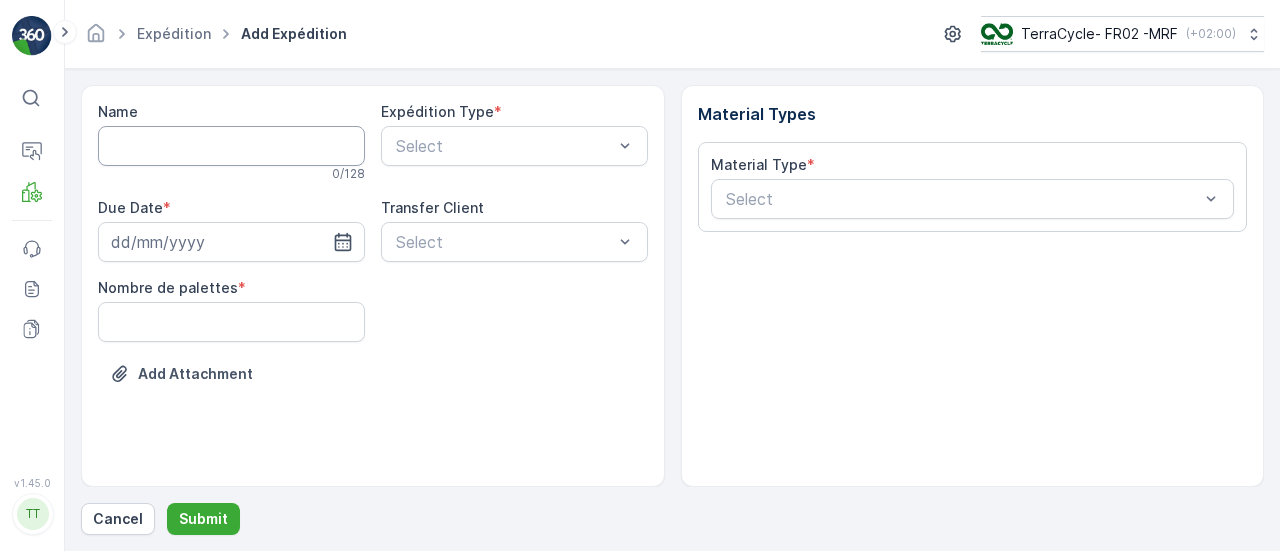 click on "Name" at bounding box center [231, 146] 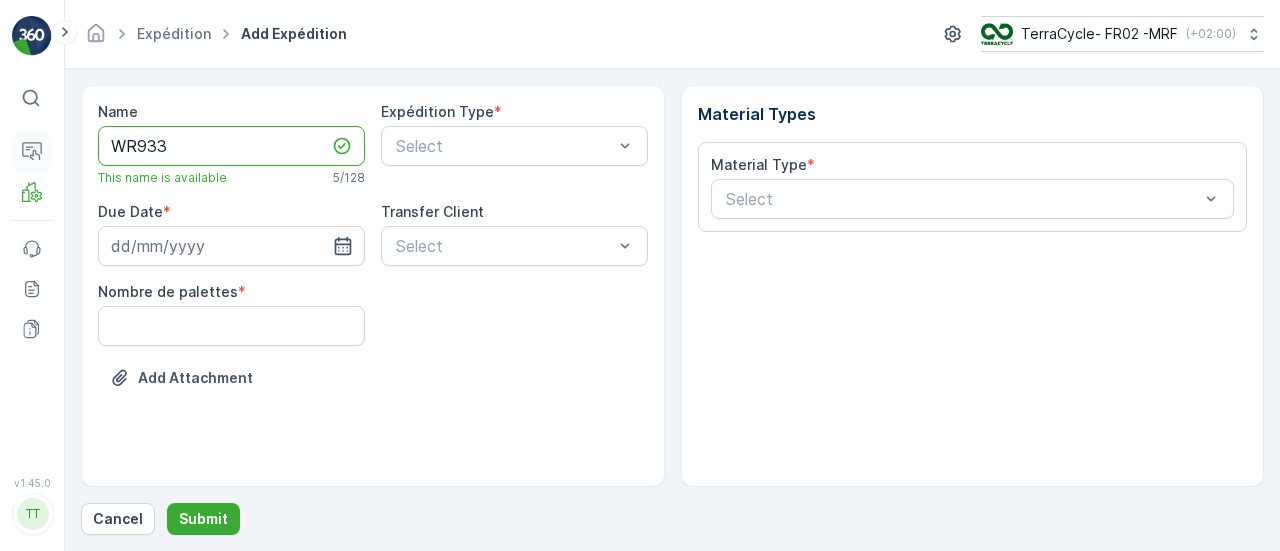 drag, startPoint x: 204, startPoint y: 140, endPoint x: 36, endPoint y: 137, distance: 168.02678 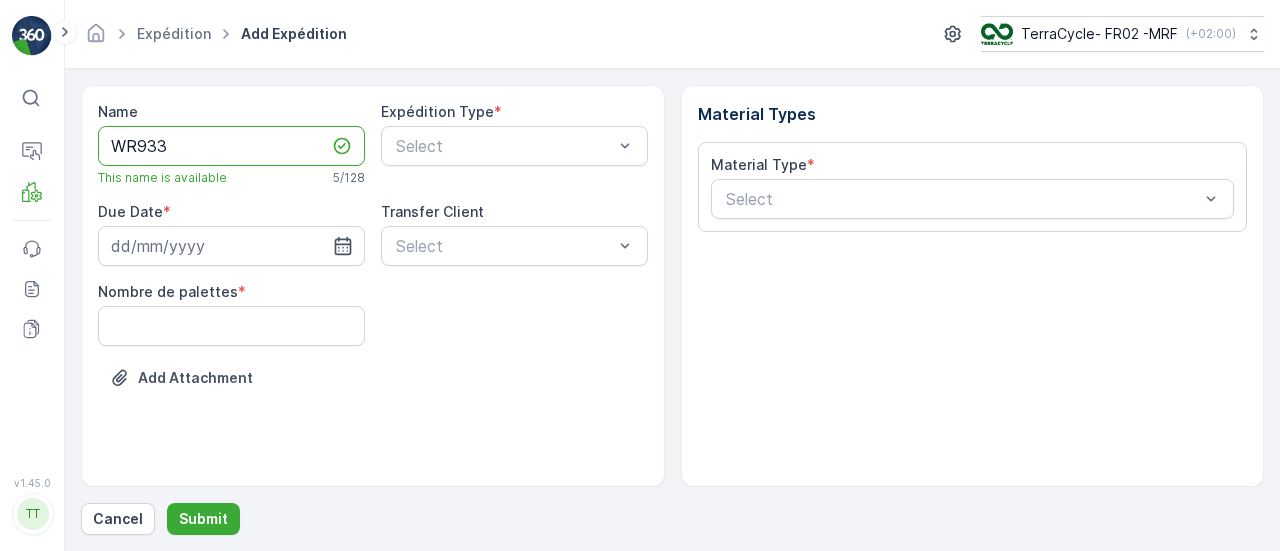 click on "WR933" at bounding box center [231, 146] 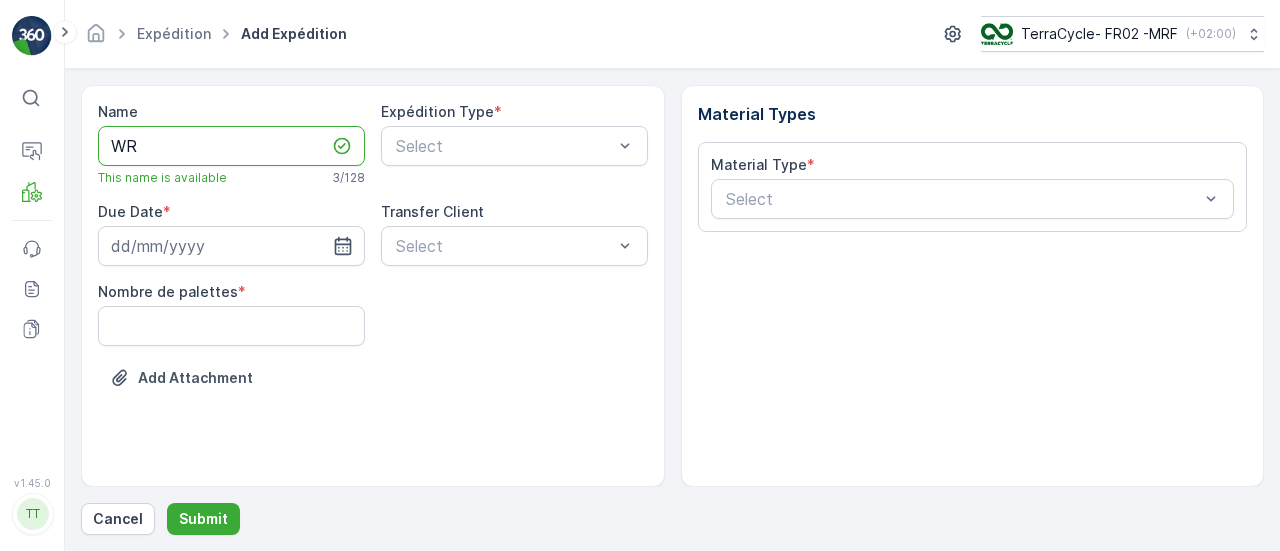 type on "W" 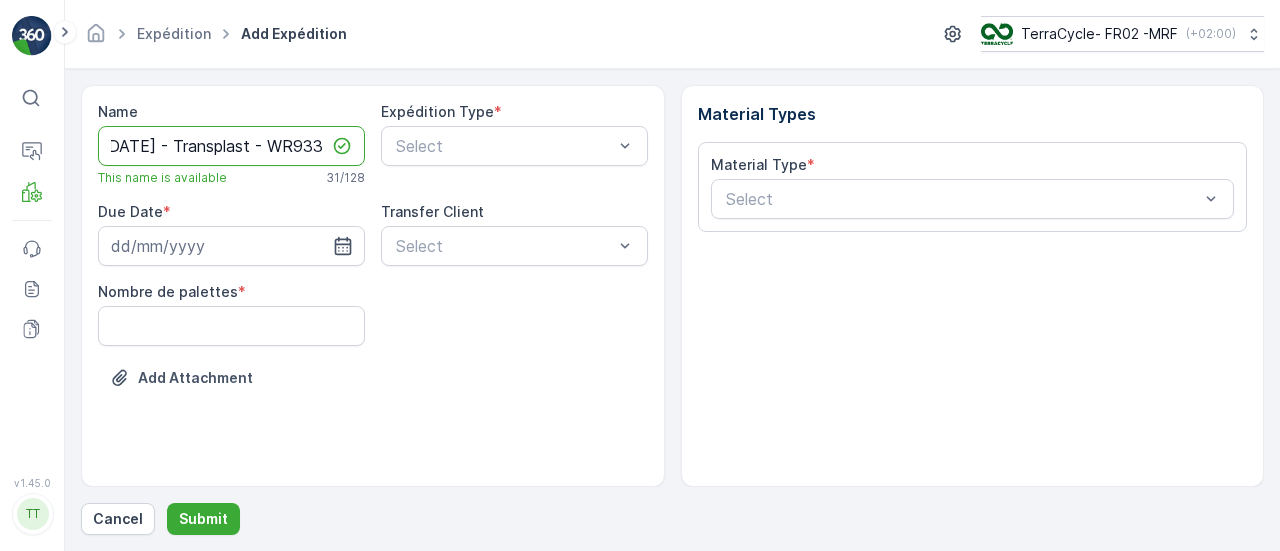 scroll, scrollTop: 0, scrollLeft: 35, axis: horizontal 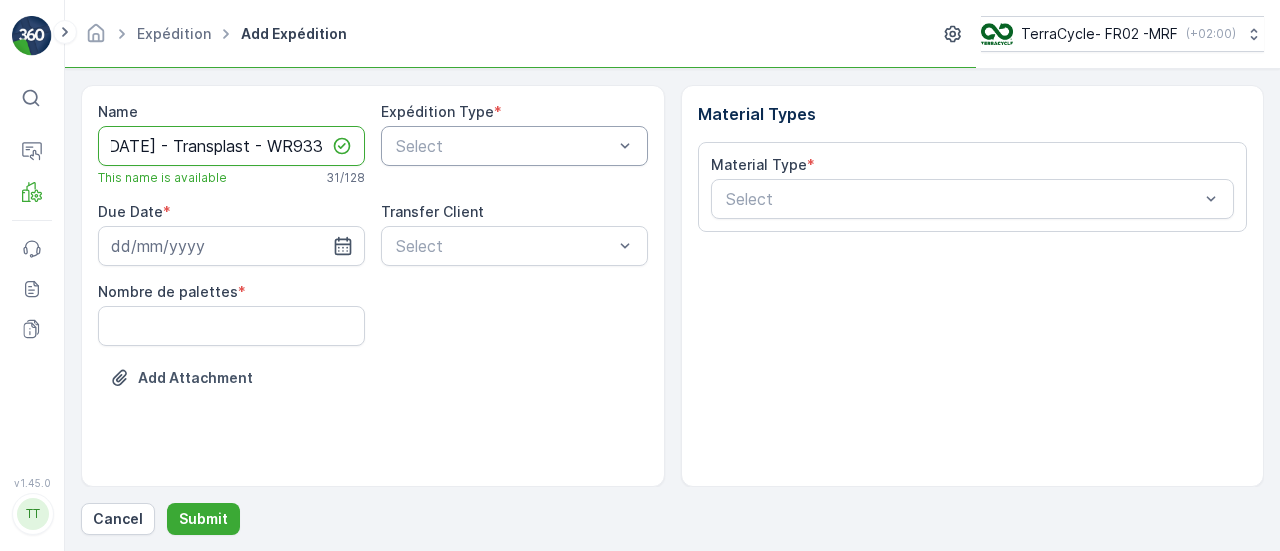 type on "15.07.2025 - Transplast - WR933" 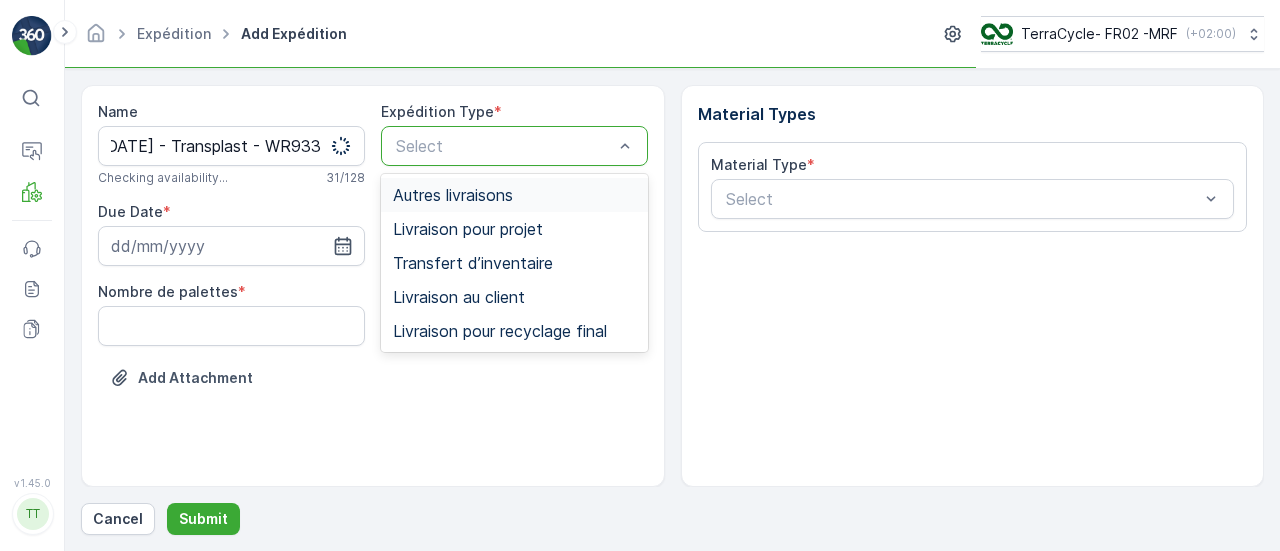 click at bounding box center (504, 146) 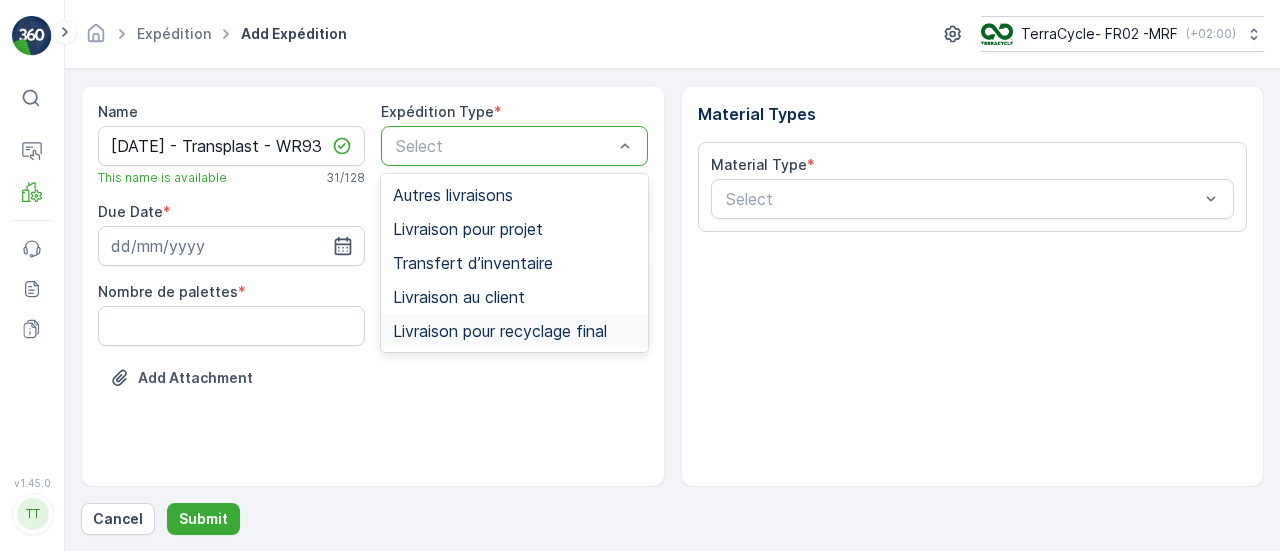 click on "Livraison pour recyclage final" at bounding box center (500, 331) 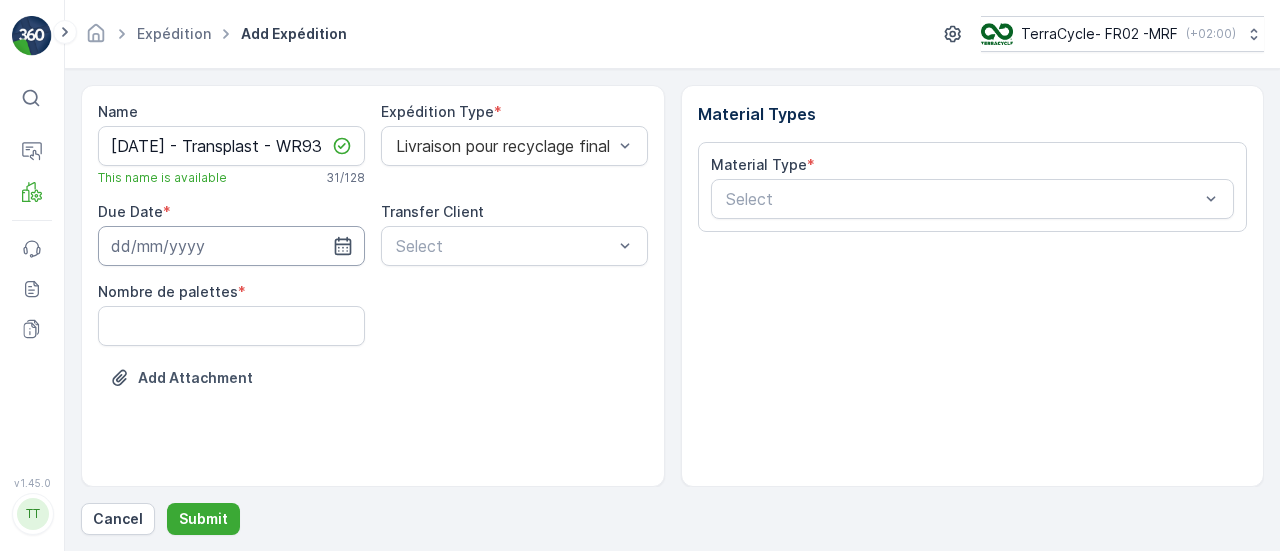 click at bounding box center [231, 246] 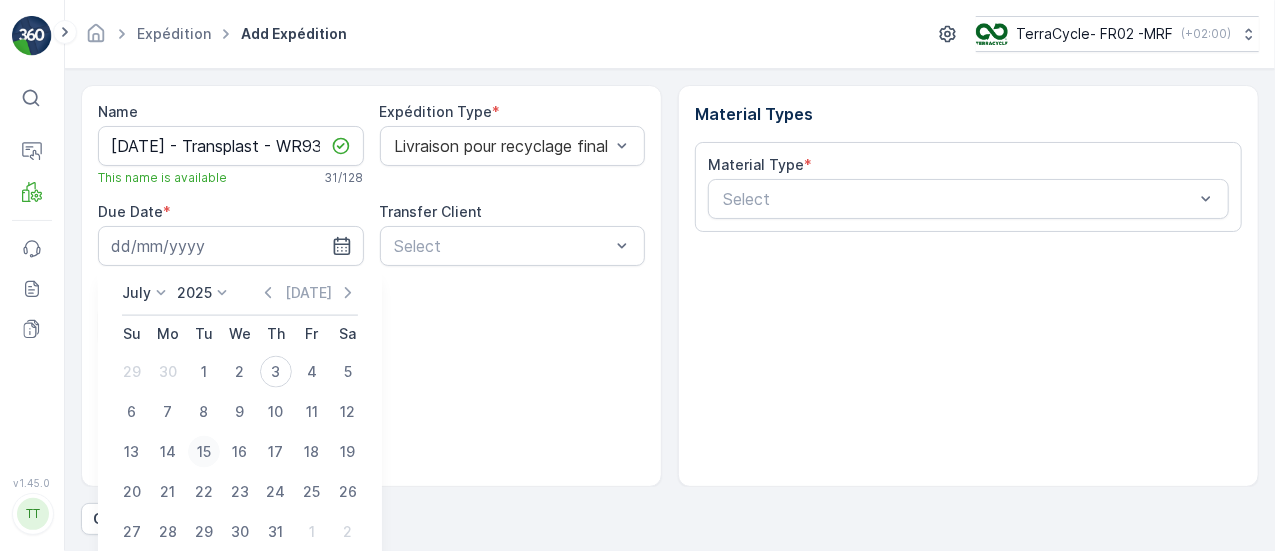 click on "15" at bounding box center [204, 452] 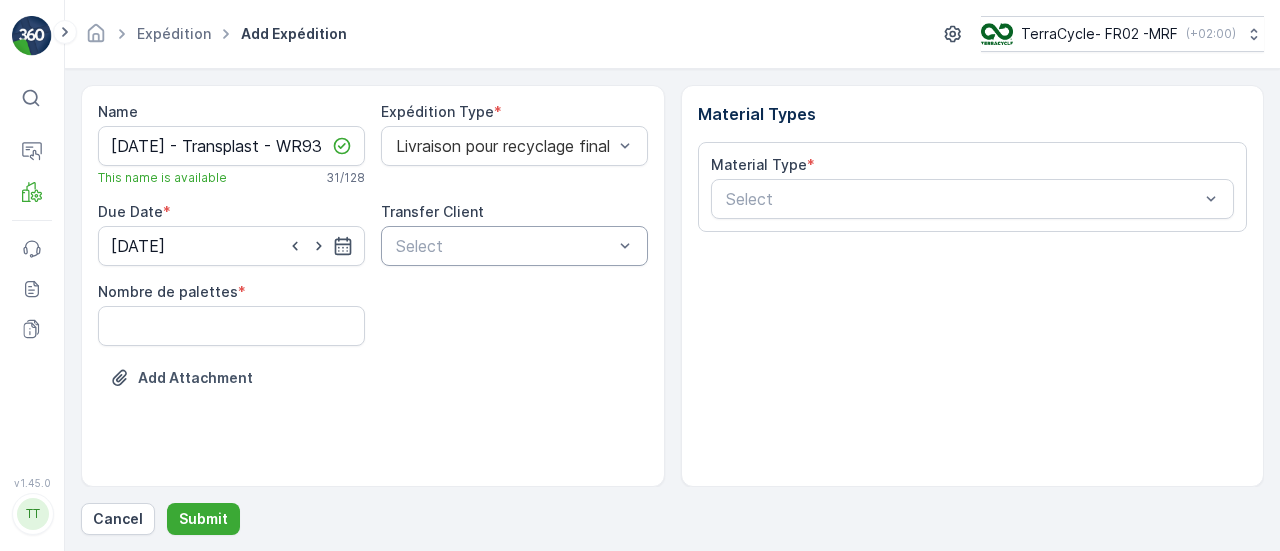 click at bounding box center (504, 246) 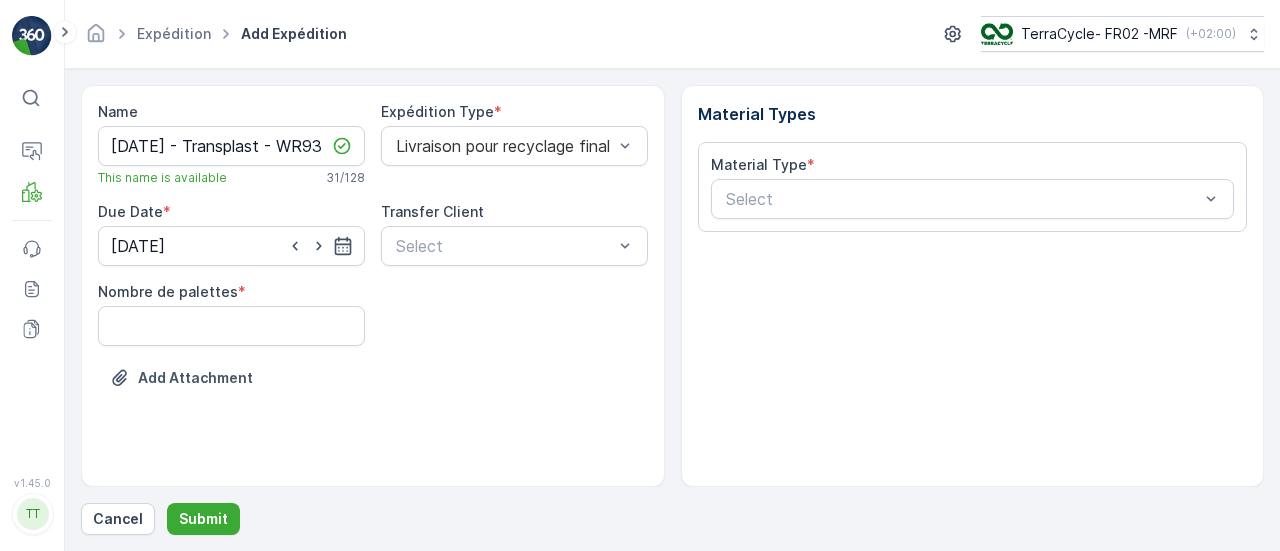 click on "Add Attachment" at bounding box center [373, 390] 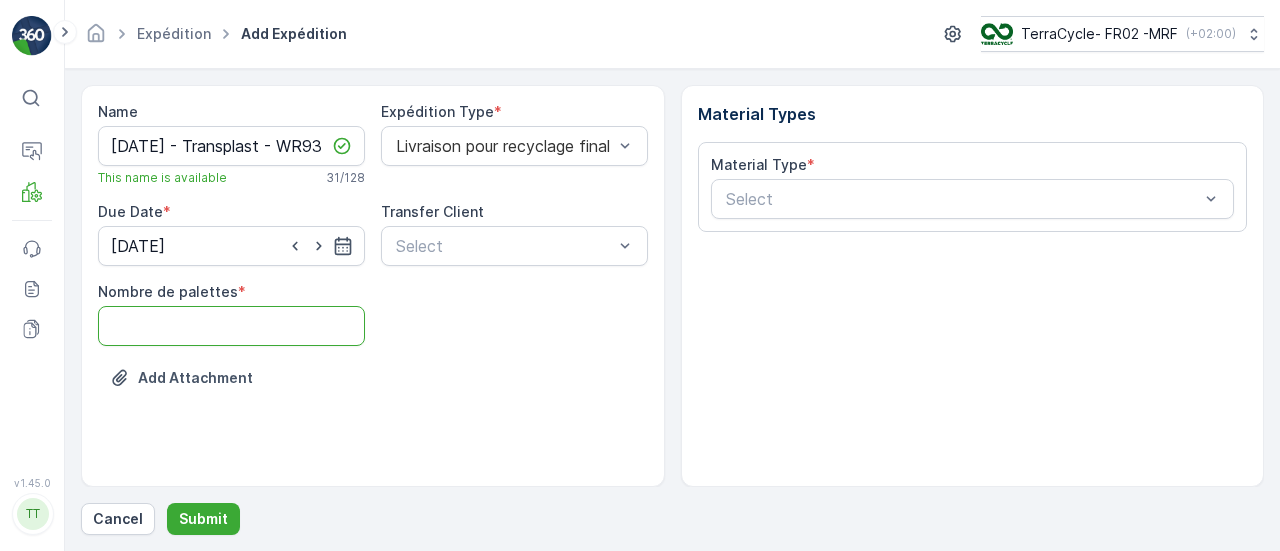 click on "Nombre de palettes" at bounding box center [231, 326] 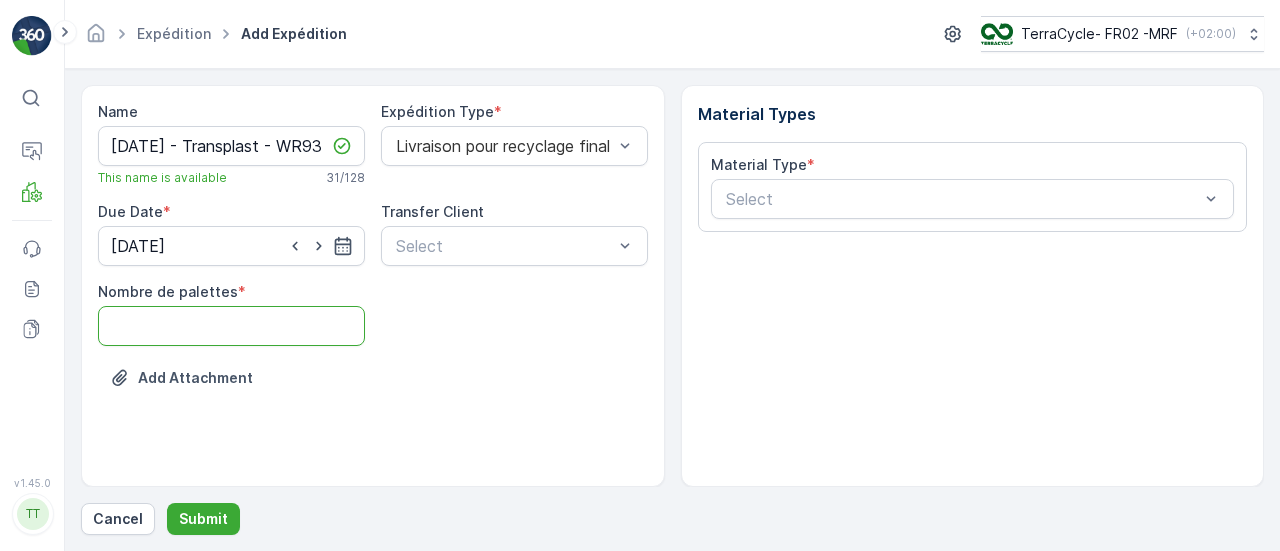 type on "26" 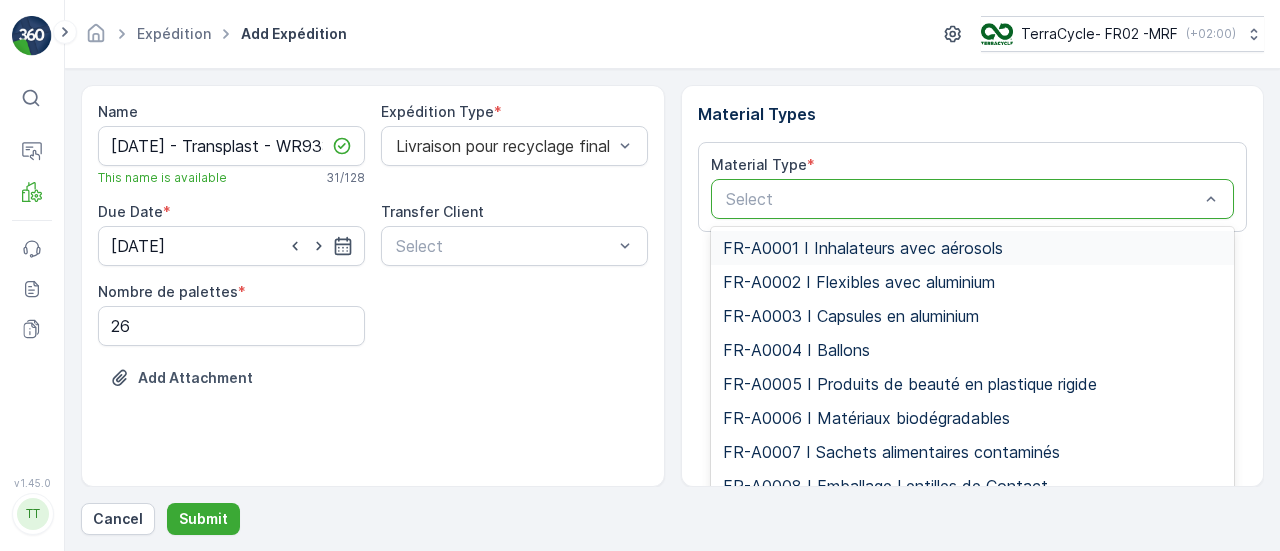 click at bounding box center (963, 199) 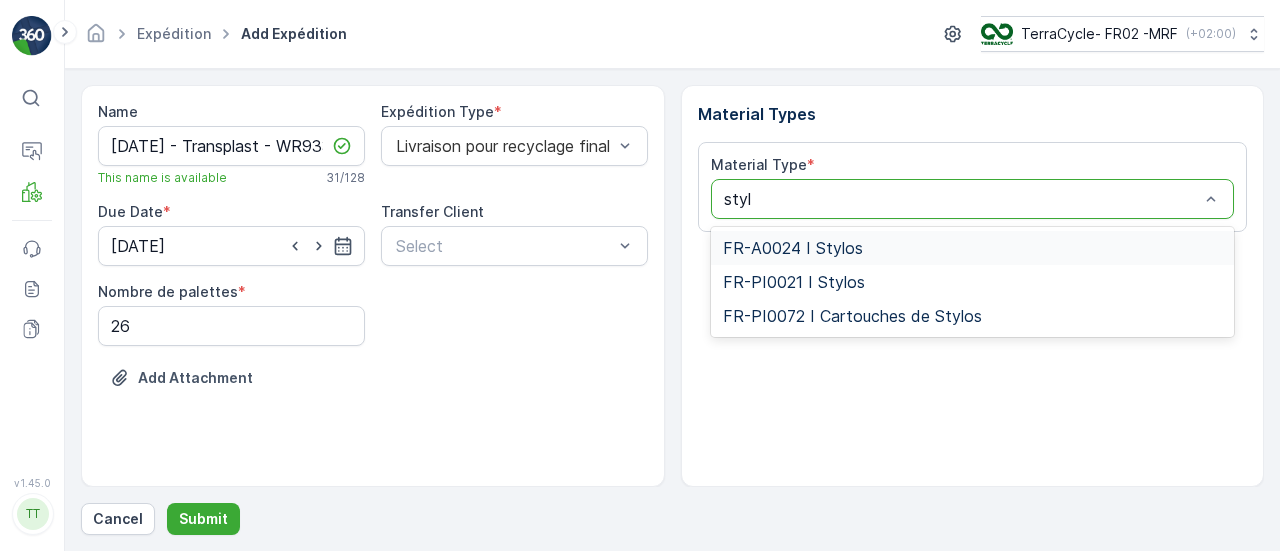 type on "stylo" 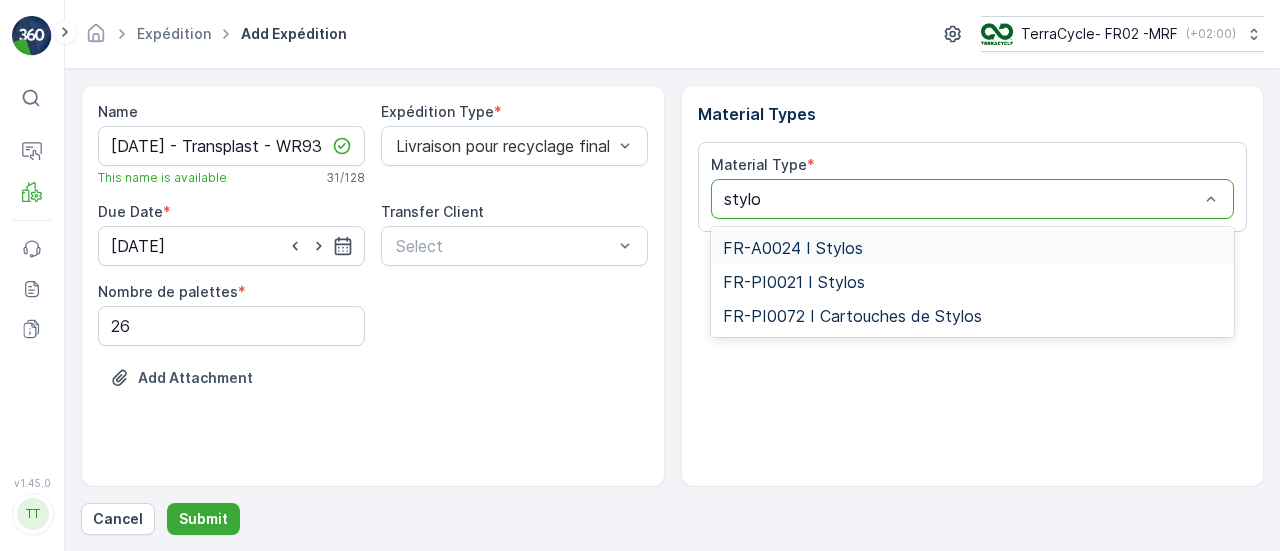 click on "FR-A0024 I Stylos" at bounding box center [973, 248] 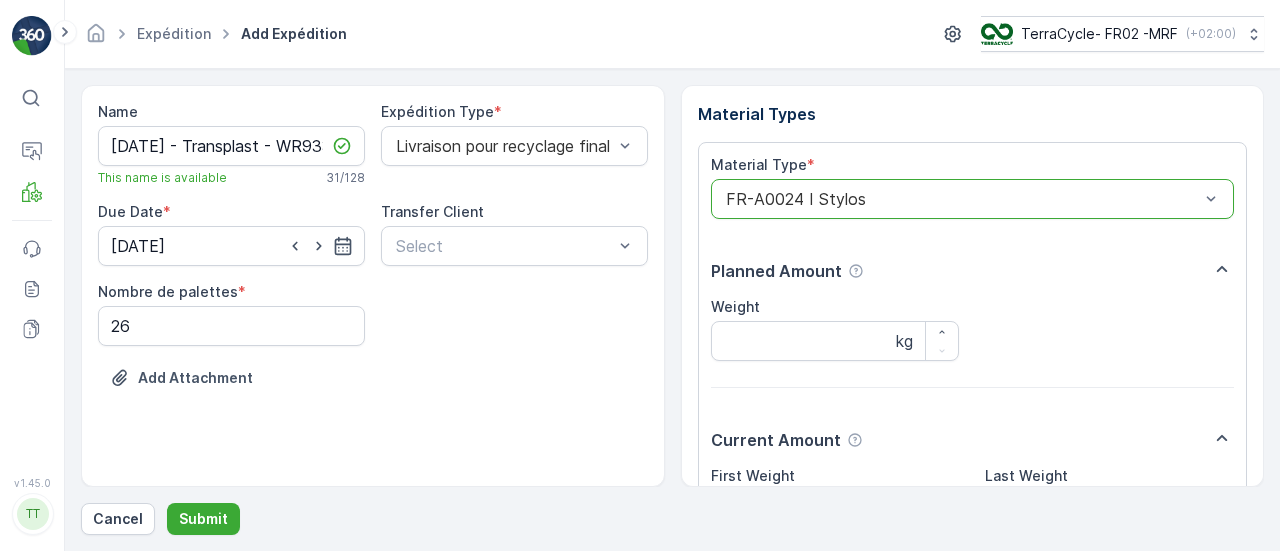 scroll, scrollTop: 217, scrollLeft: 0, axis: vertical 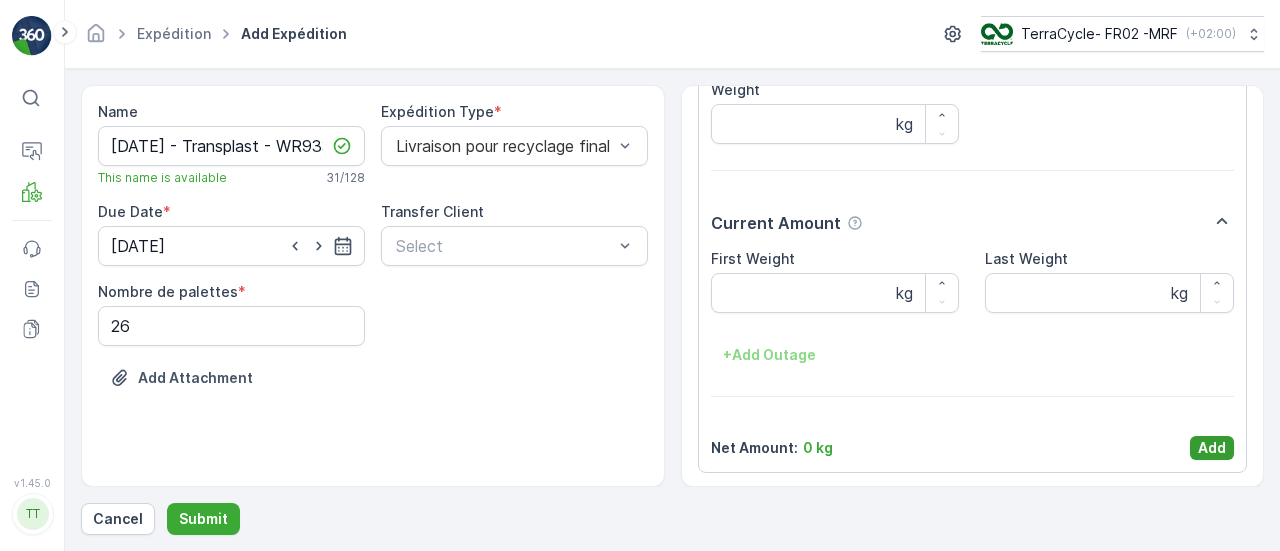 click on "Add" at bounding box center (1212, 448) 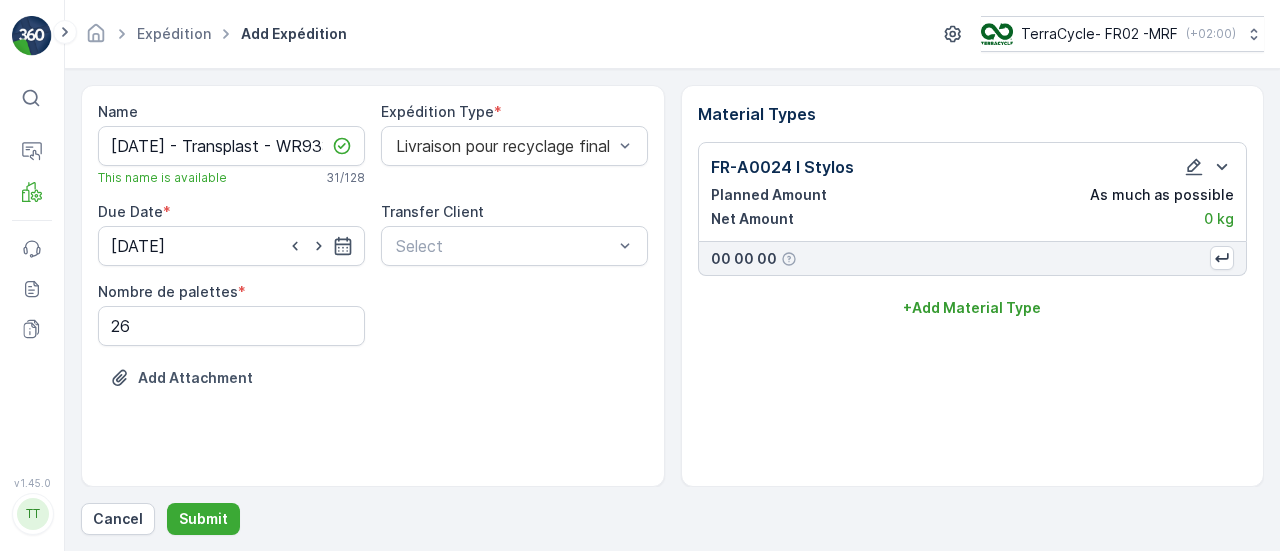 scroll, scrollTop: 0, scrollLeft: 0, axis: both 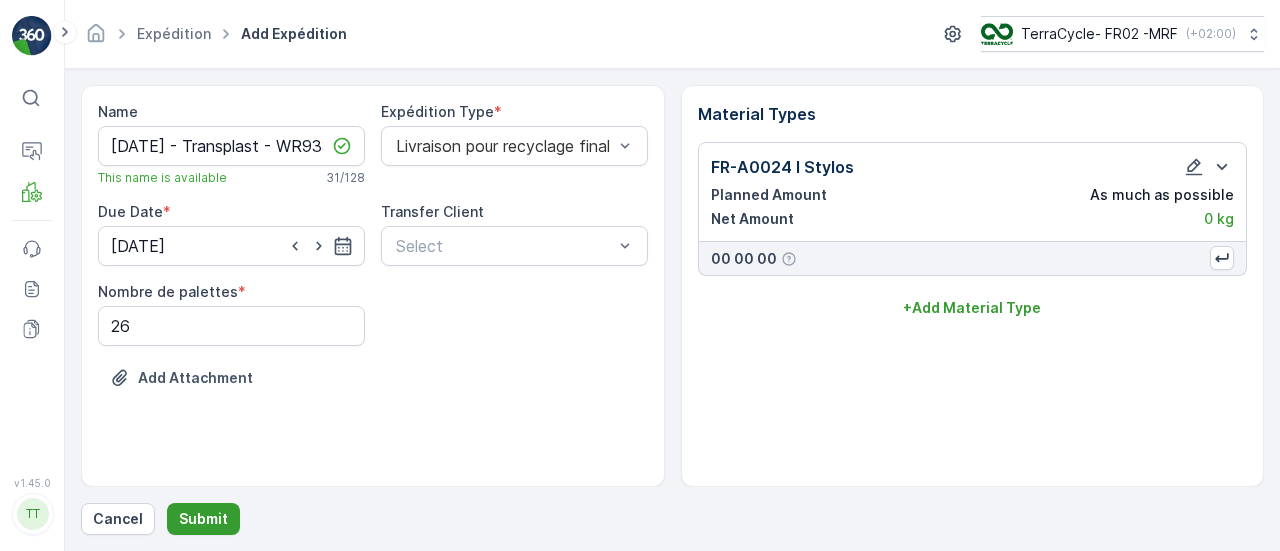 click on "Submit" at bounding box center [203, 519] 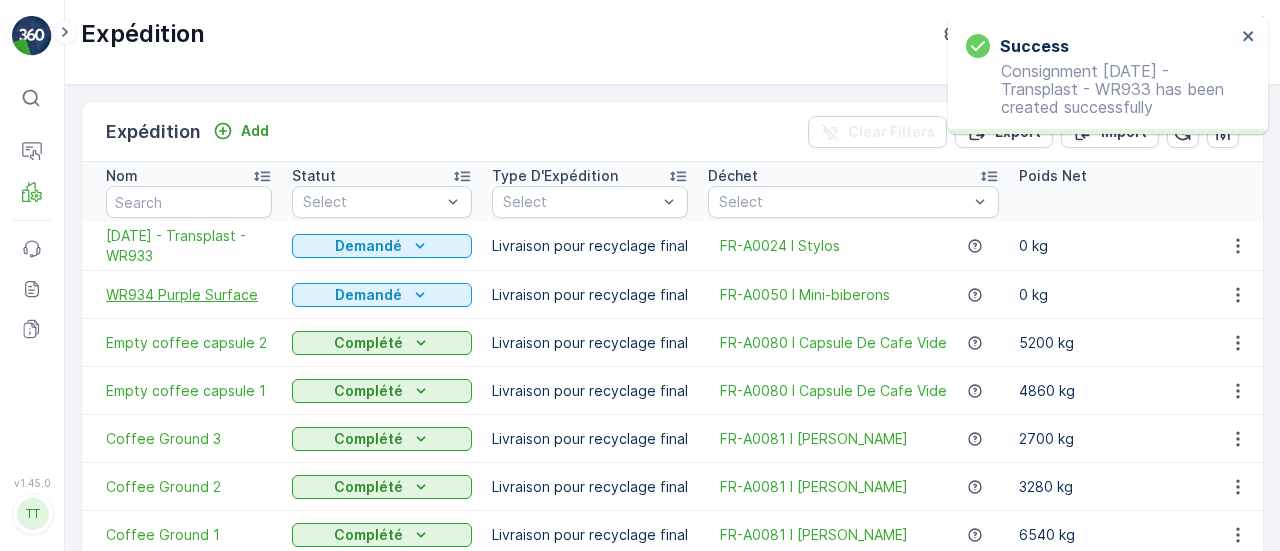 click on "WR934 Purple Surface" at bounding box center [189, 295] 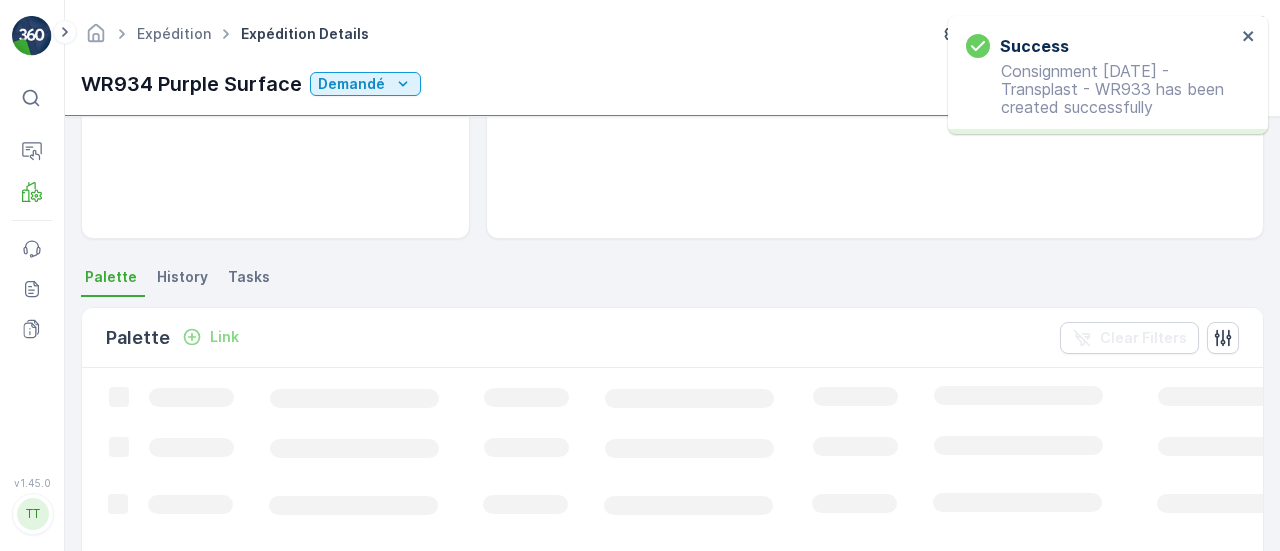 scroll, scrollTop: 0, scrollLeft: 0, axis: both 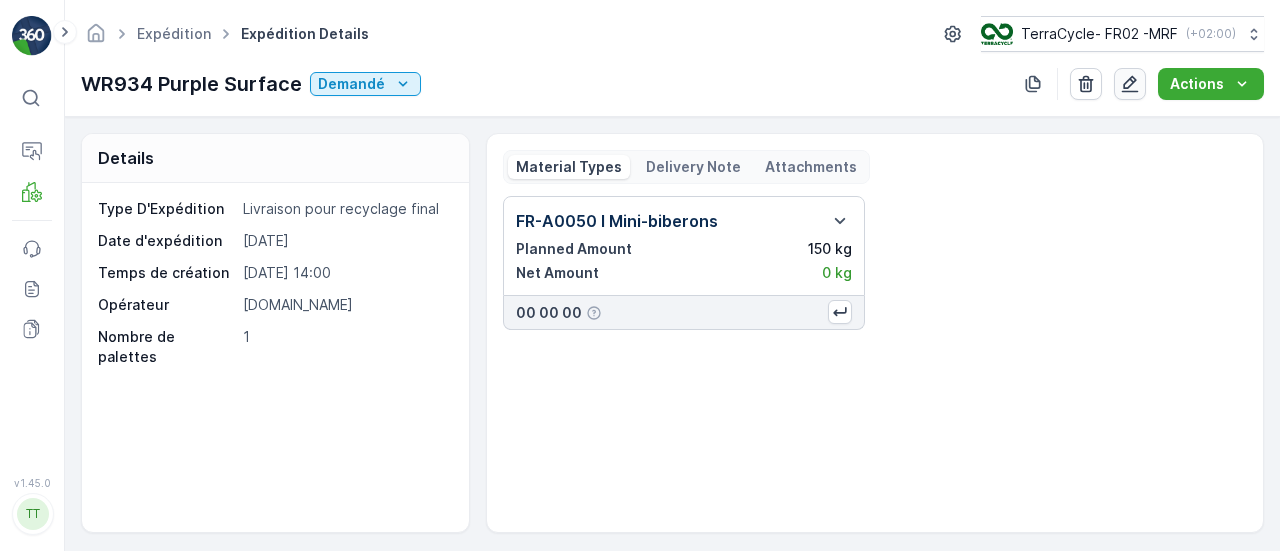 click 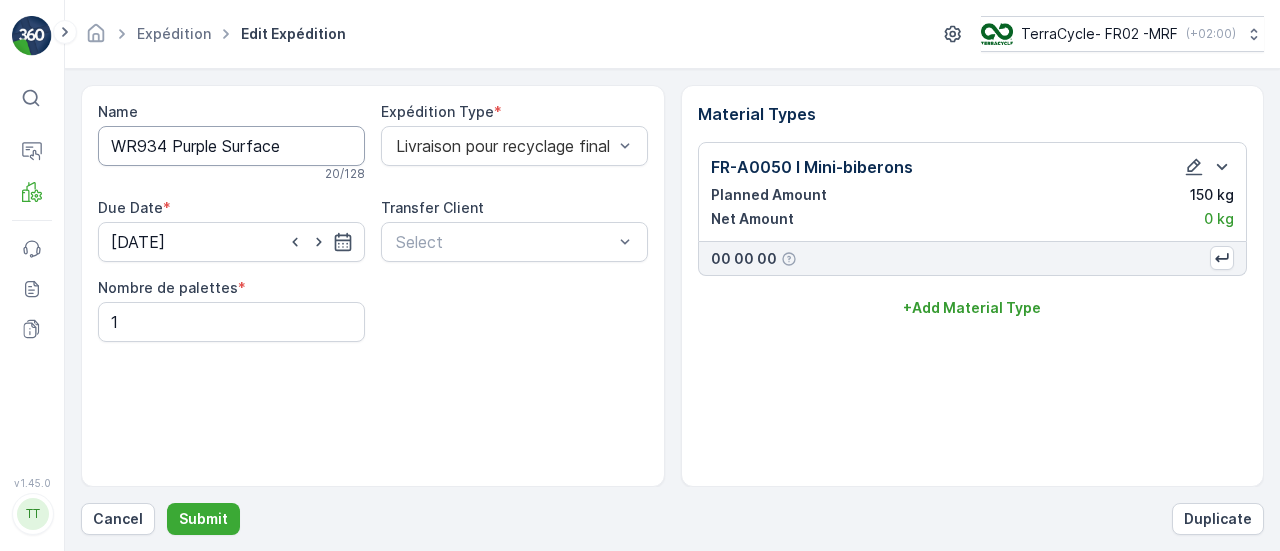 click on "WR934 Purple Surface" at bounding box center [231, 146] 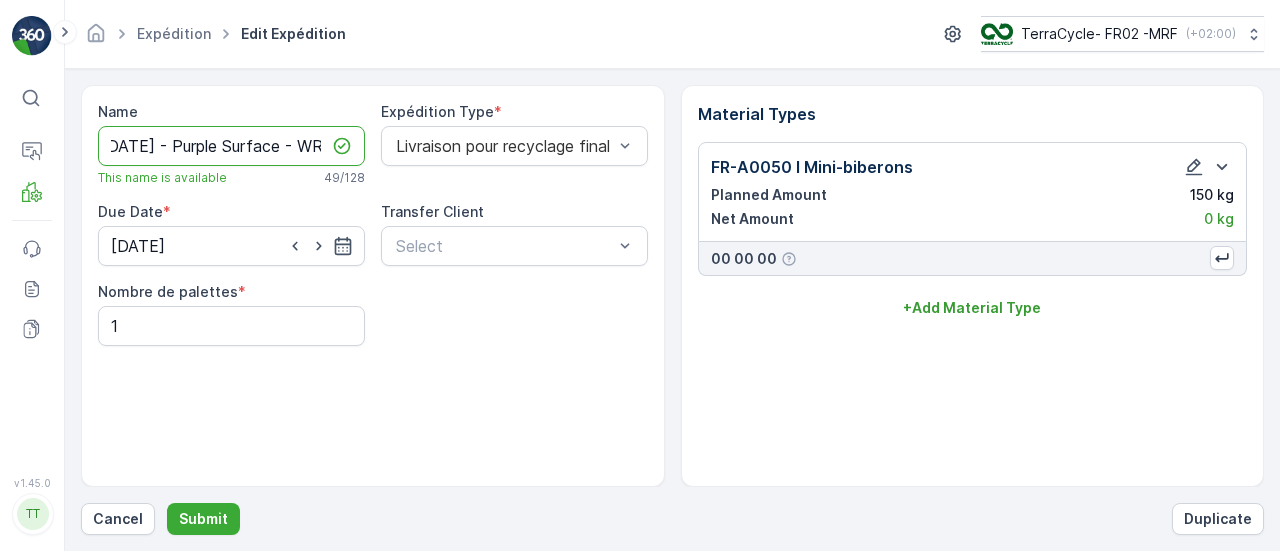 scroll, scrollTop: 0, scrollLeft: 18, axis: horizontal 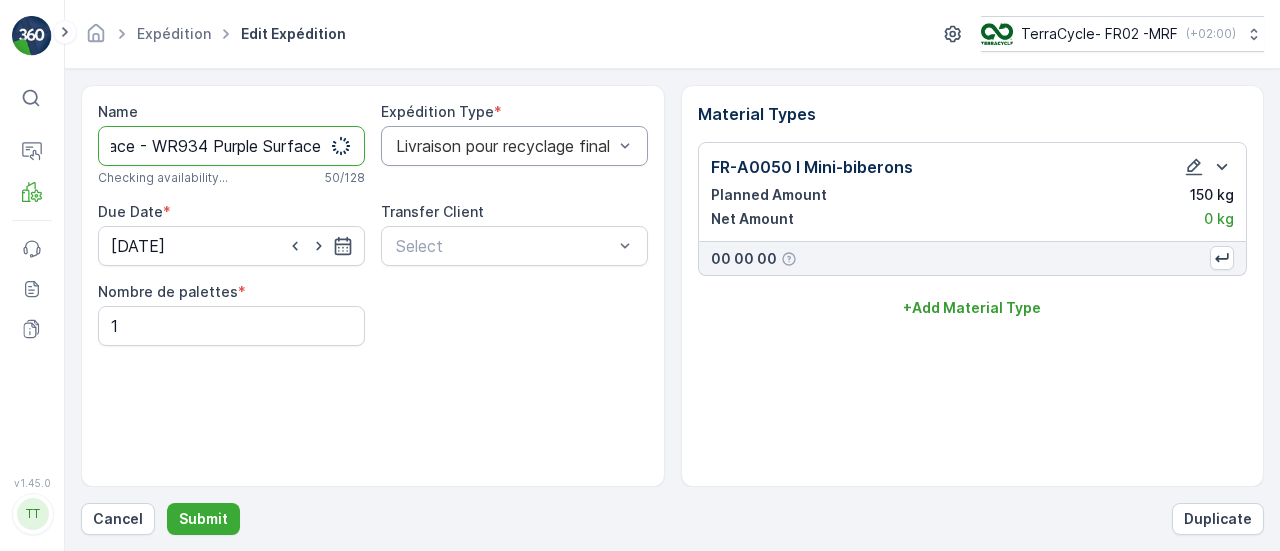 drag, startPoint x: 228, startPoint y: 137, endPoint x: 436, endPoint y: 155, distance: 208.77739 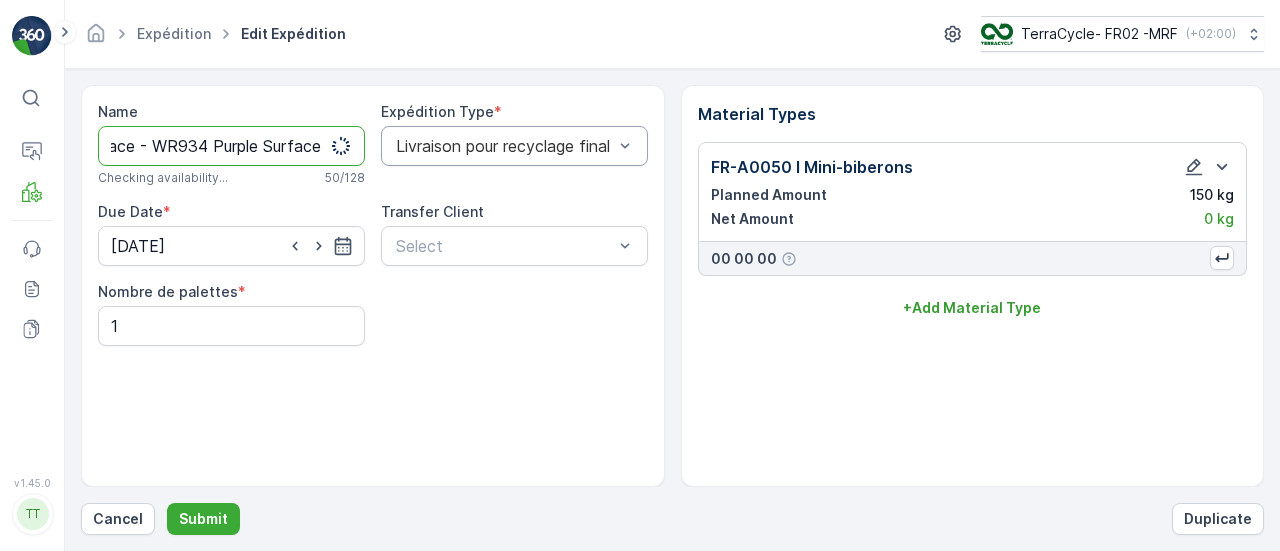 click on "Name 04.07.2025 - Purple Surface - WR934 Purple Surface Checking availability... 50  /  128 Expédition Type * Livraison pour recyclage final Due Date * 04.07.2025 Transfer Client Select Nombre de palettes * 1" at bounding box center (373, 224) 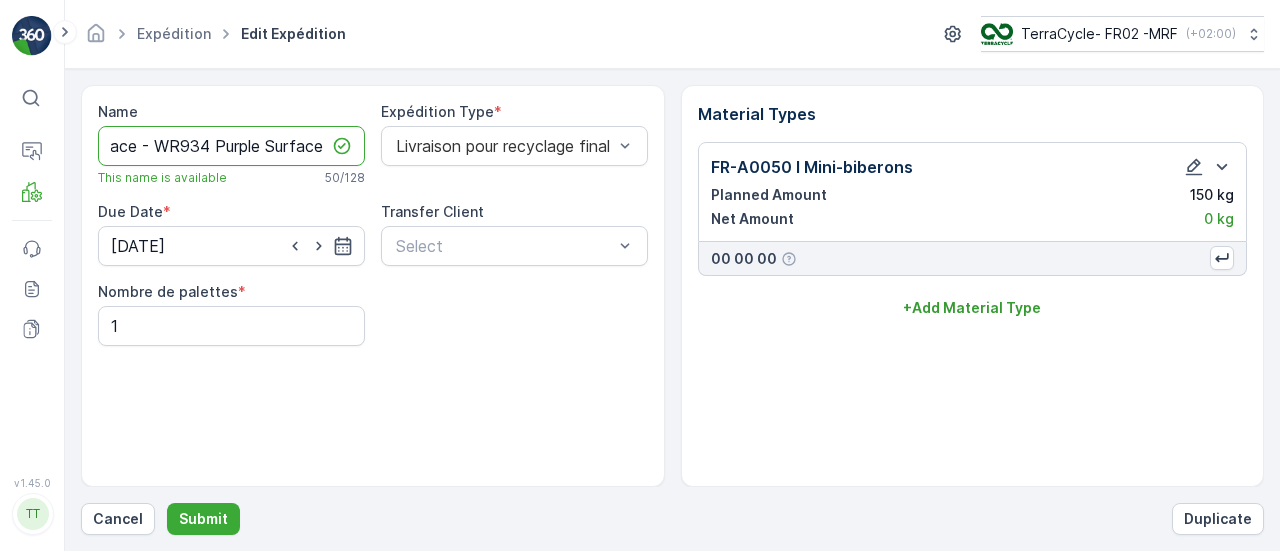 scroll, scrollTop: 0, scrollLeft: 187, axis: horizontal 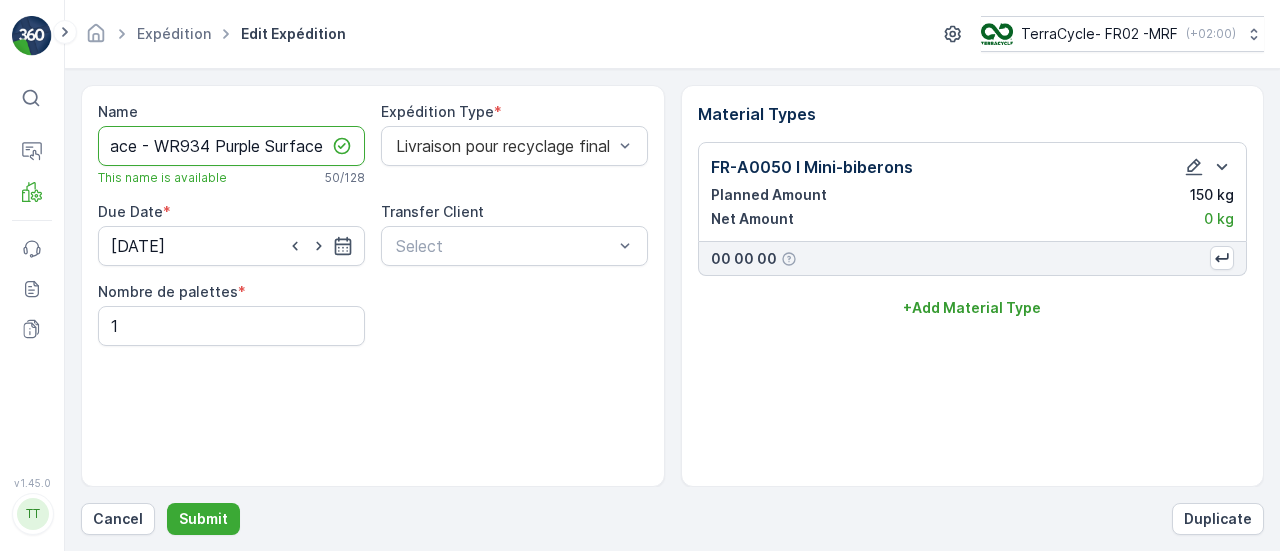 drag, startPoint x: 212, startPoint y: 143, endPoint x: 690, endPoint y: 71, distance: 483.39218 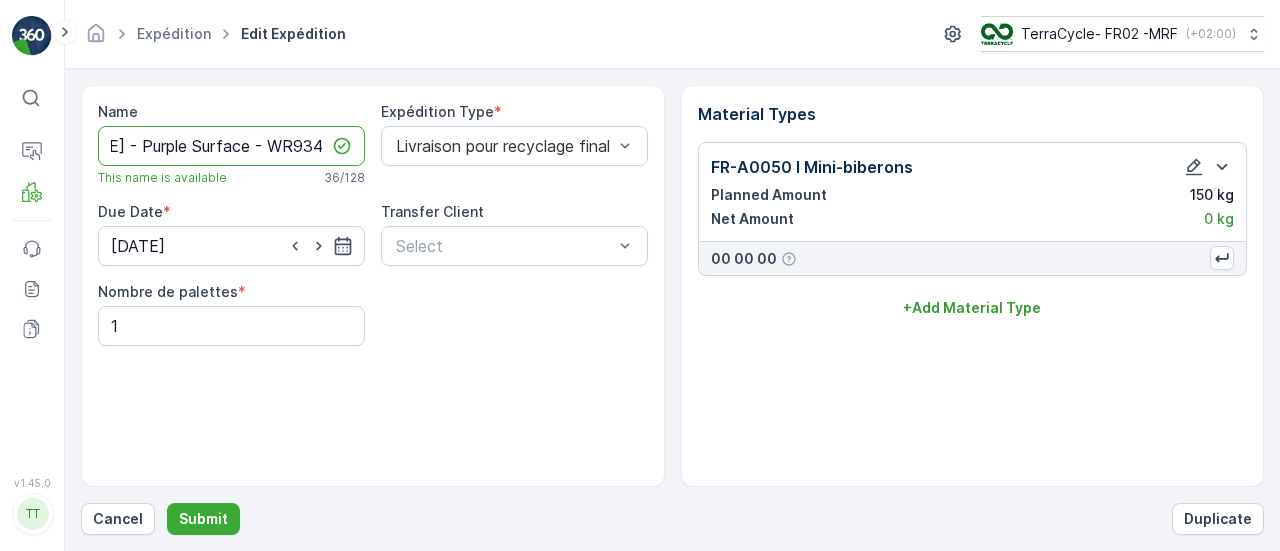 scroll, scrollTop: 0, scrollLeft: 71, axis: horizontal 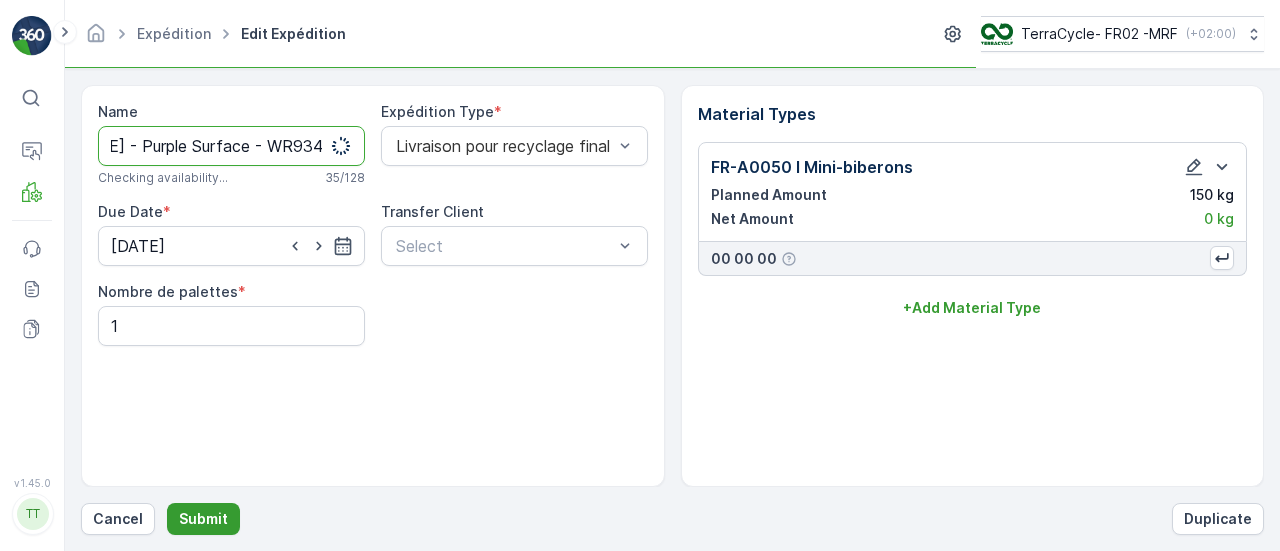 type on "04.07.2025 - Purple Surface - WR934" 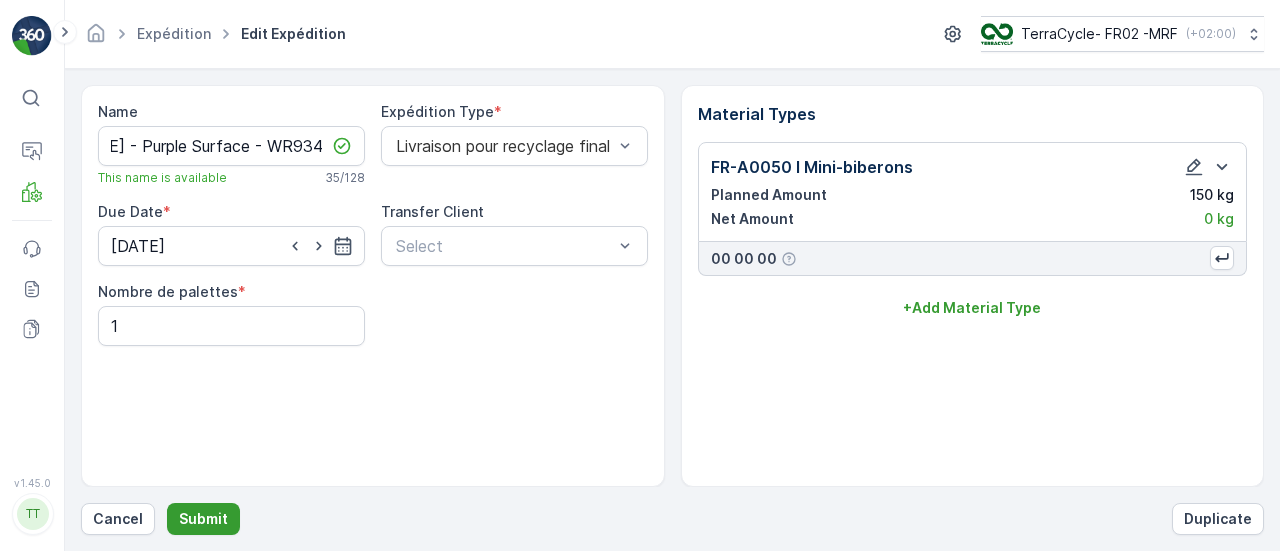 scroll, scrollTop: 0, scrollLeft: 0, axis: both 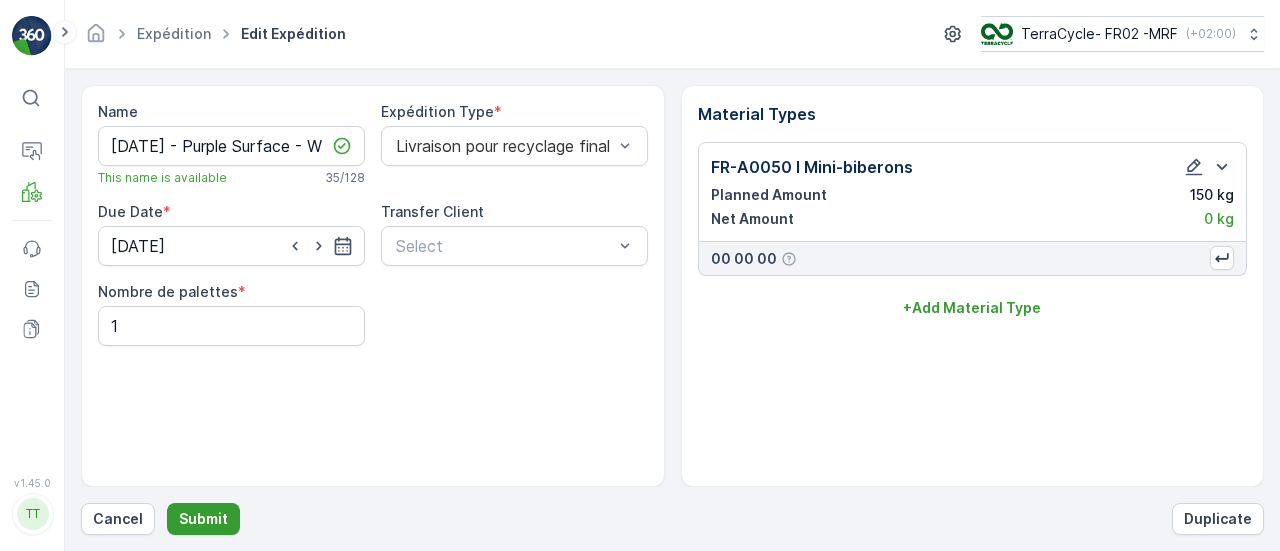 click on "Submit" at bounding box center [203, 519] 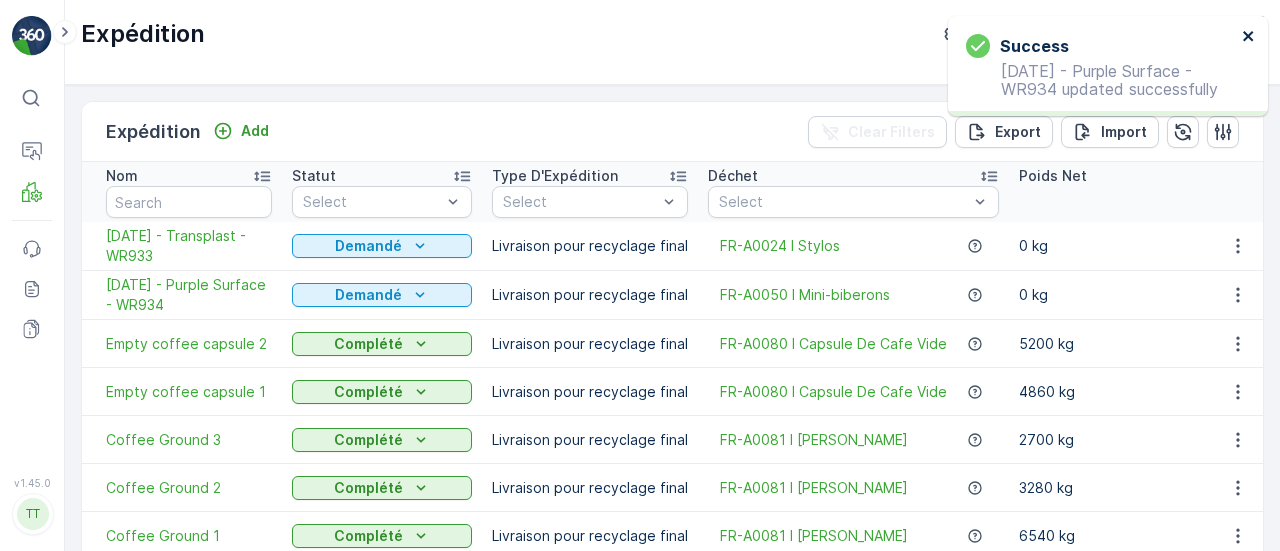 click 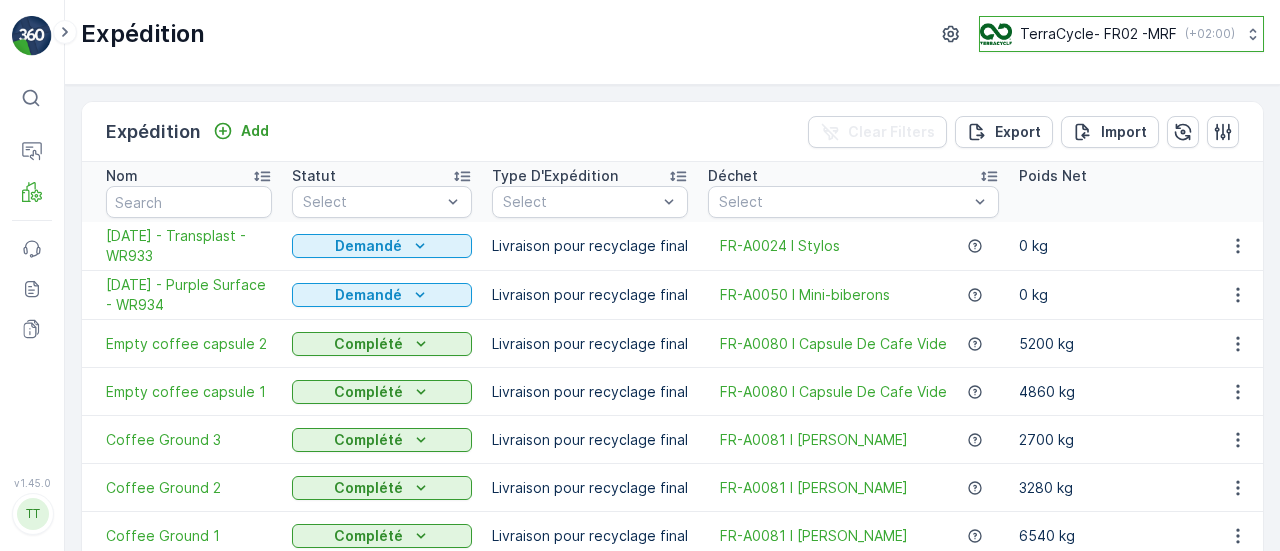 click on "TerraCycle- FR02 -MRF" at bounding box center [1098, 34] 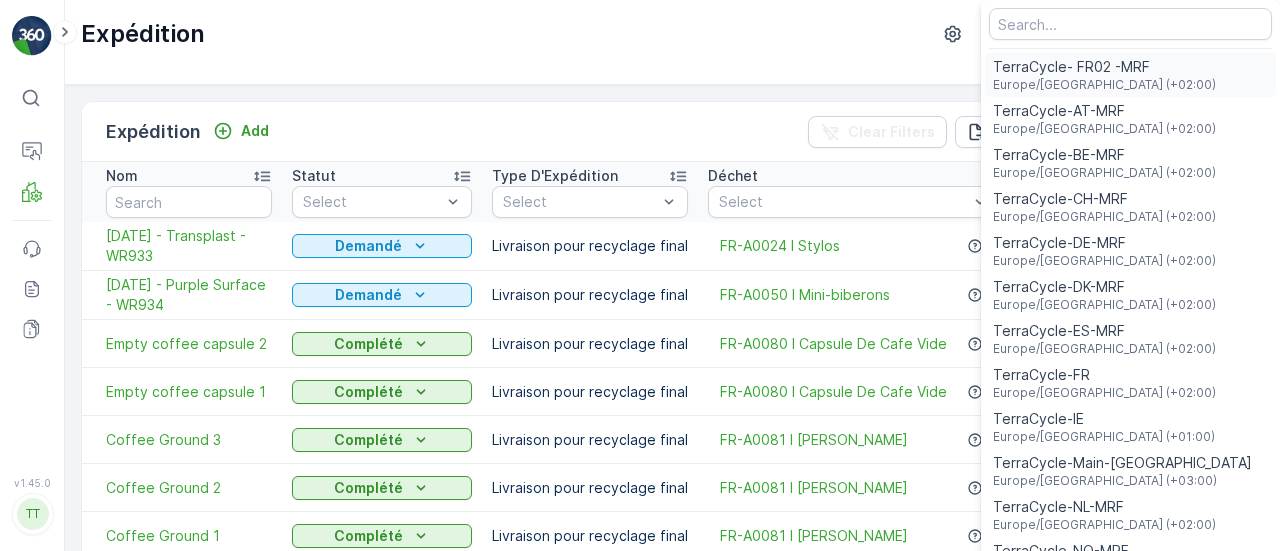 click on "TerraCycle- FR02 -MRF" at bounding box center [1104, 67] 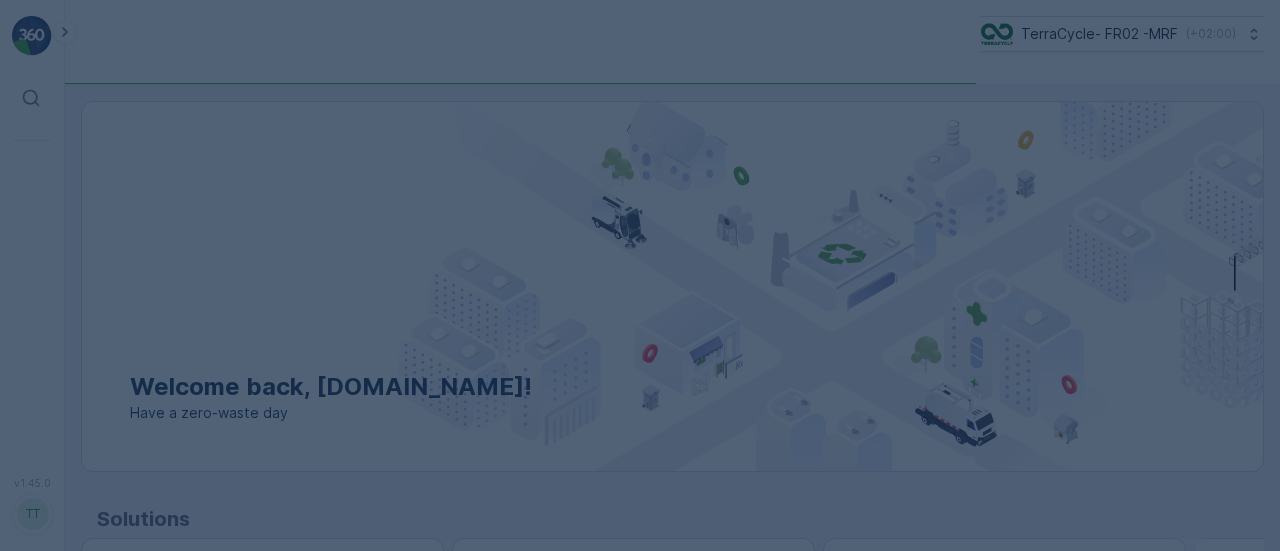 scroll, scrollTop: 0, scrollLeft: 0, axis: both 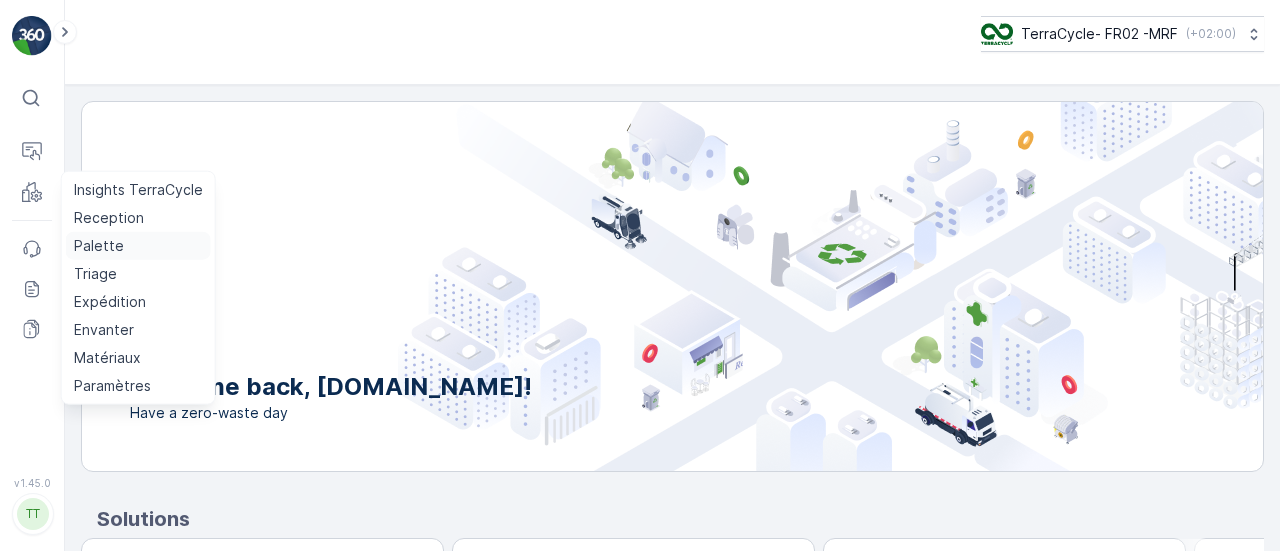 click on "Palette" at bounding box center [99, 246] 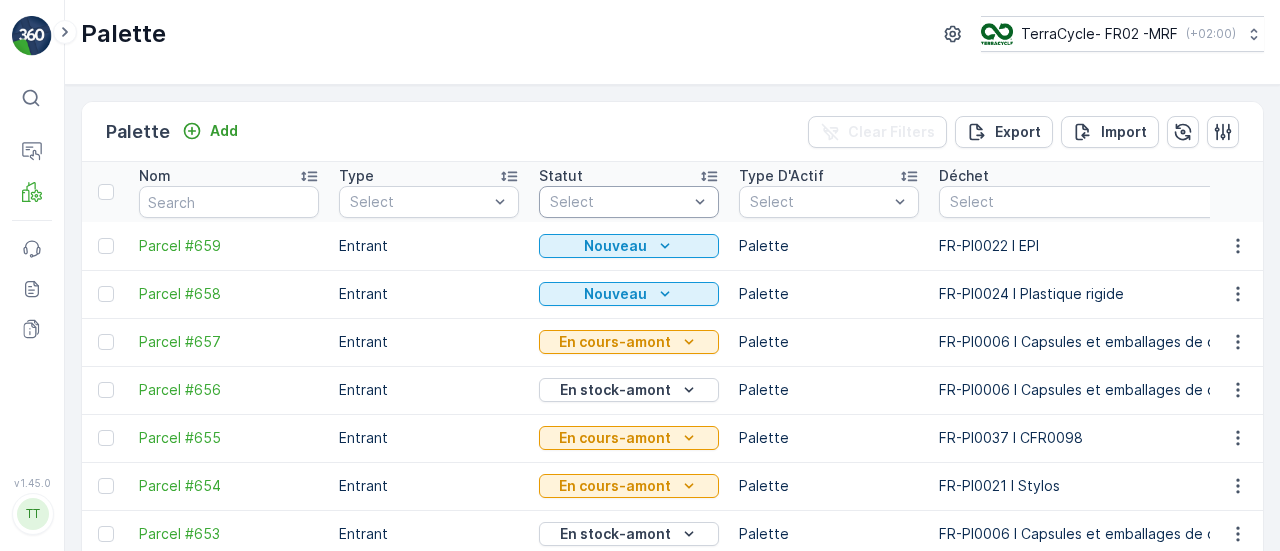 click at bounding box center [619, 202] 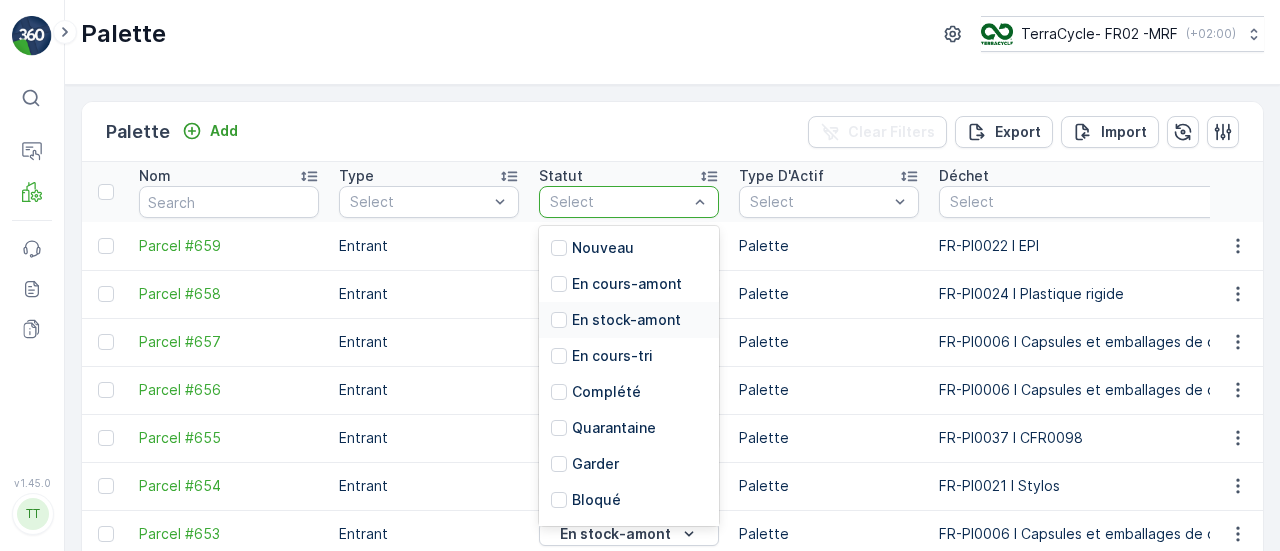 click on "En stock-amont" at bounding box center (626, 320) 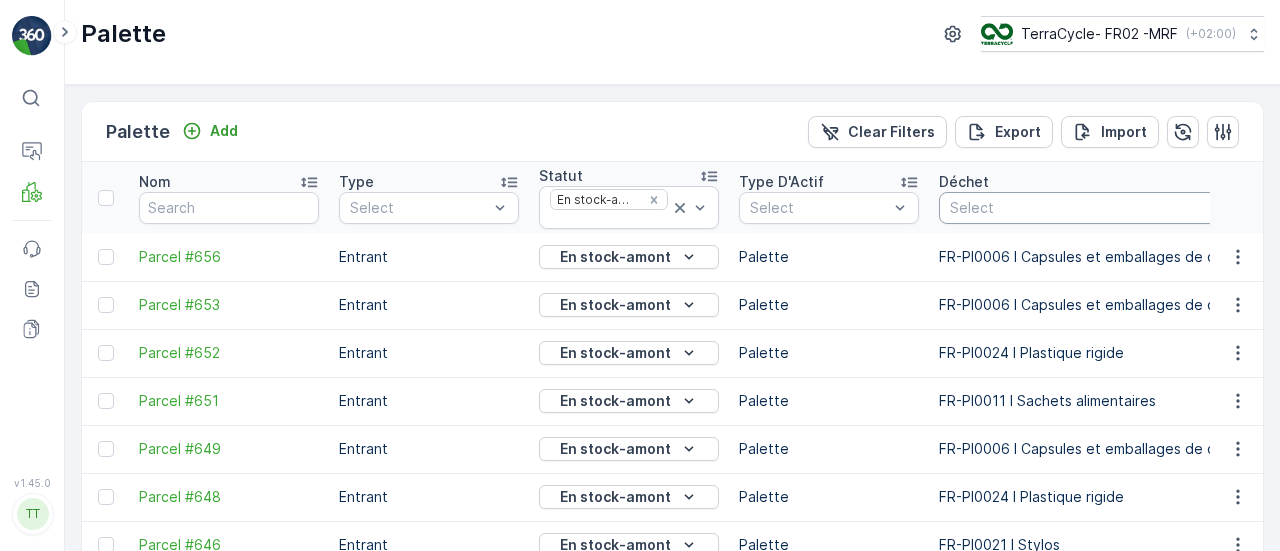 click at bounding box center (1101, 208) 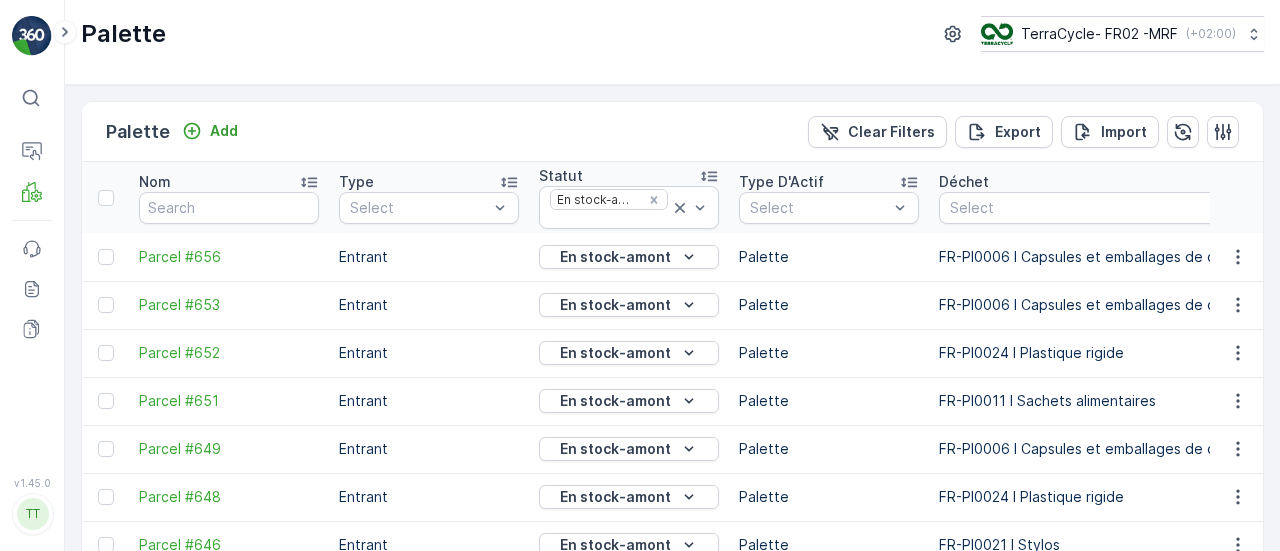click on "Palette Add Clear Filters Export Import" at bounding box center (672, 132) 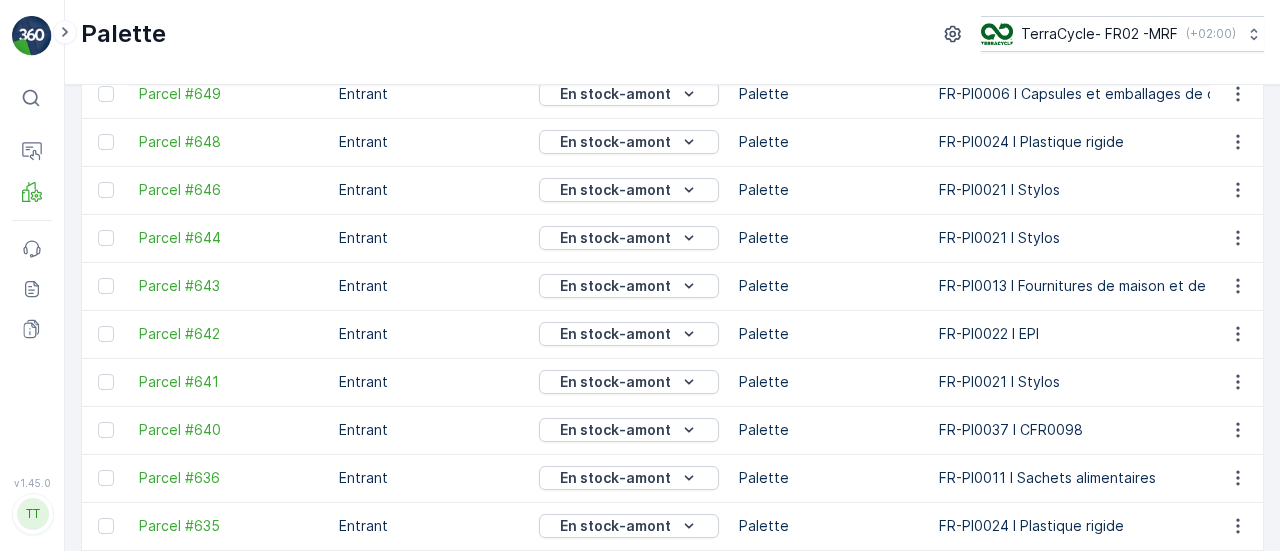 scroll, scrollTop: 0, scrollLeft: 0, axis: both 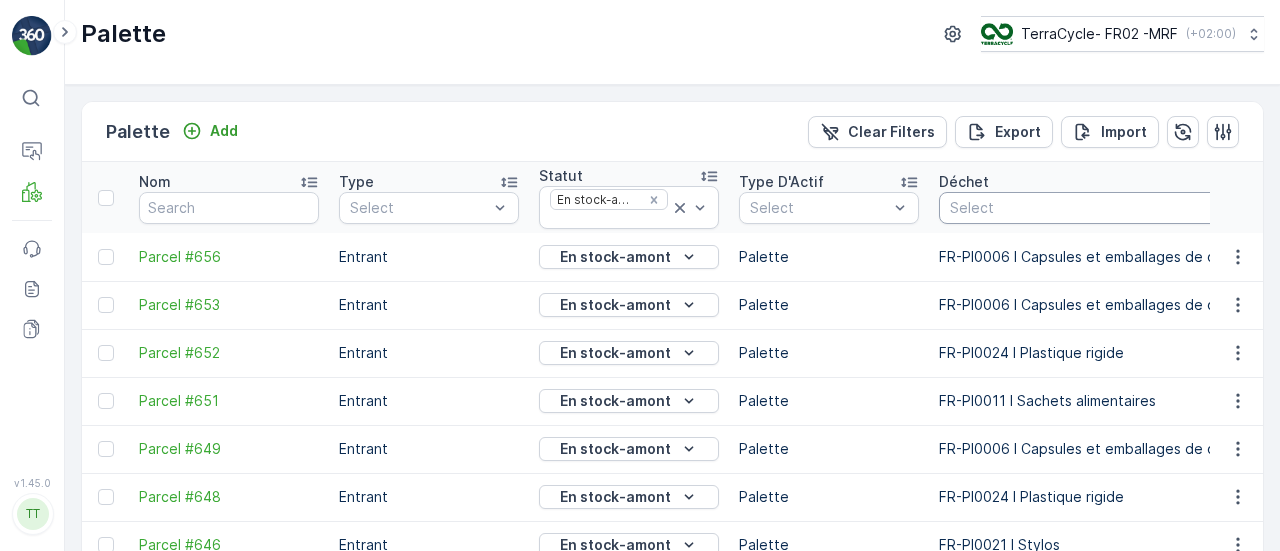 click at bounding box center (1101, 208) 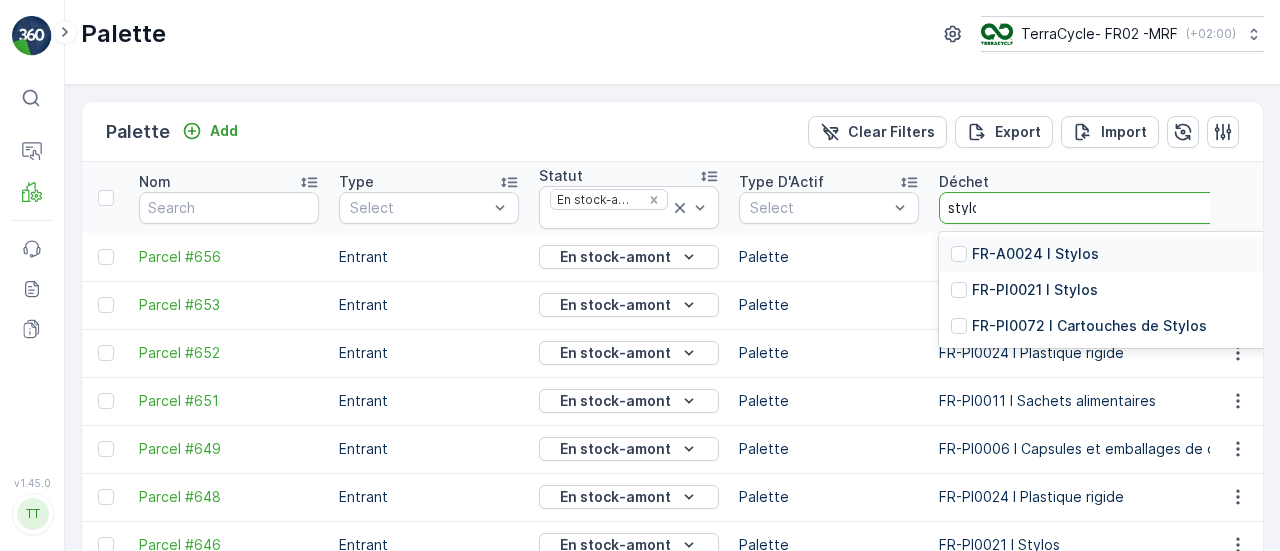 type on "stylos" 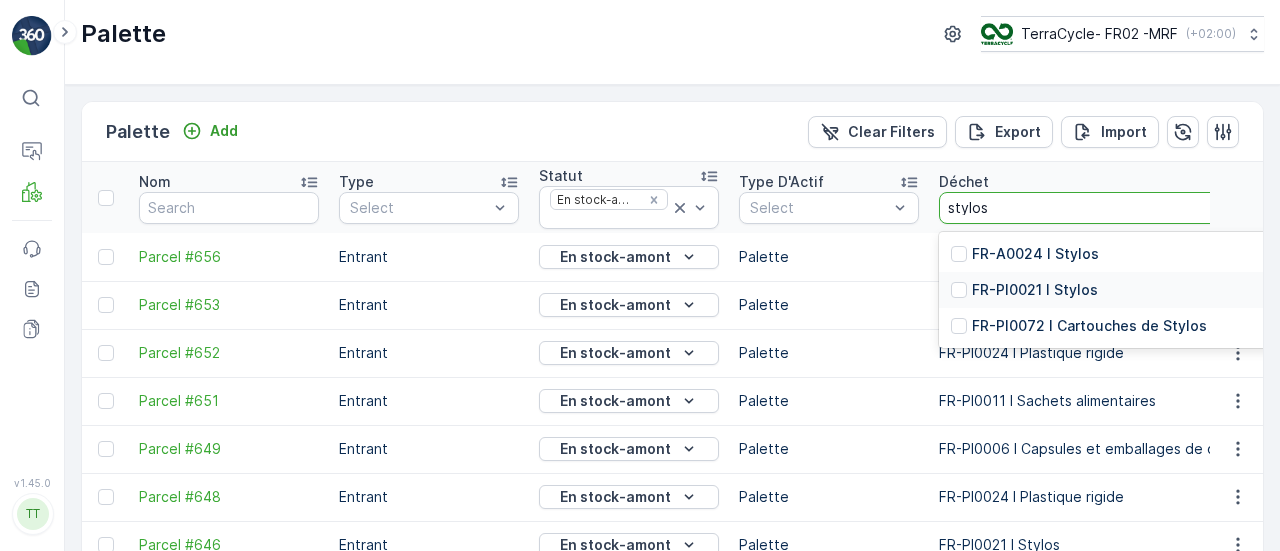 click on "FR-PI0021 I Stylos" at bounding box center (1035, 290) 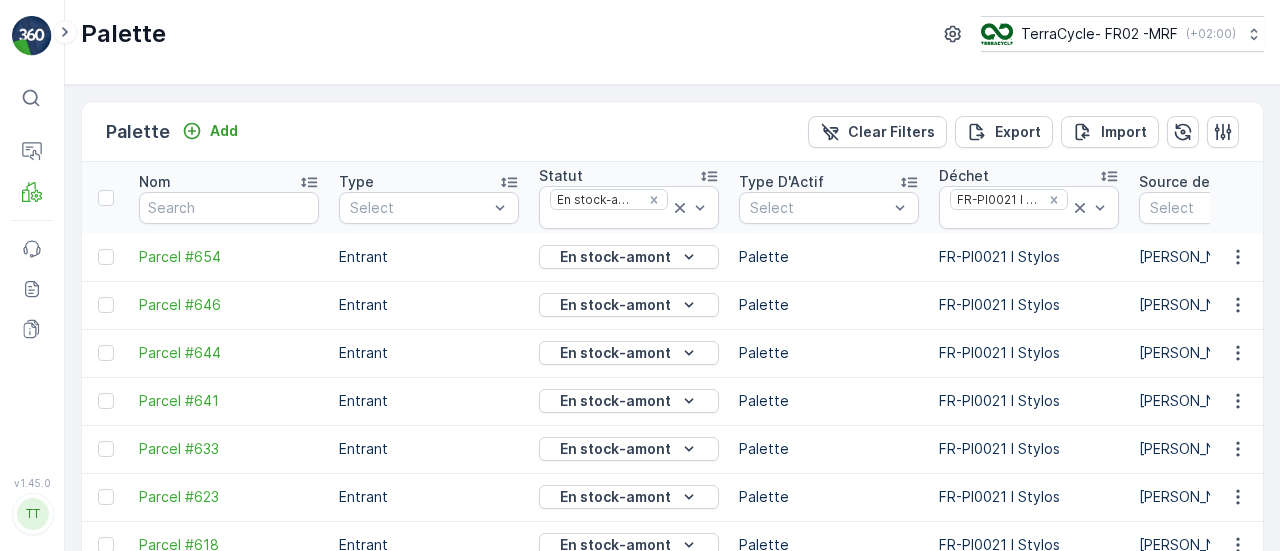 scroll, scrollTop: 98, scrollLeft: 0, axis: vertical 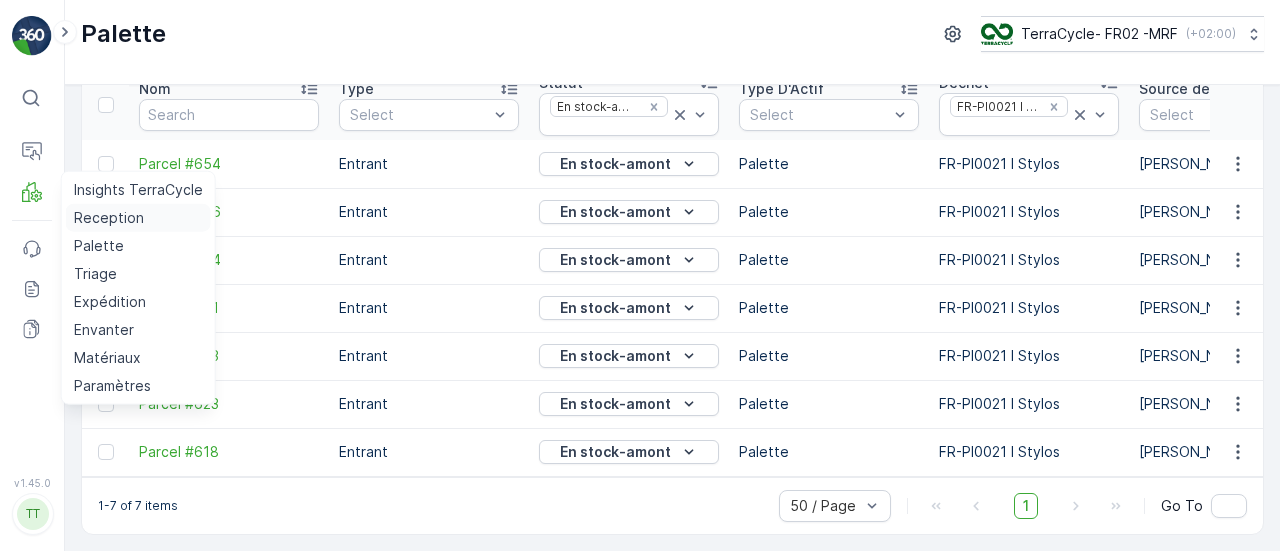 click on "Reception" at bounding box center (109, 218) 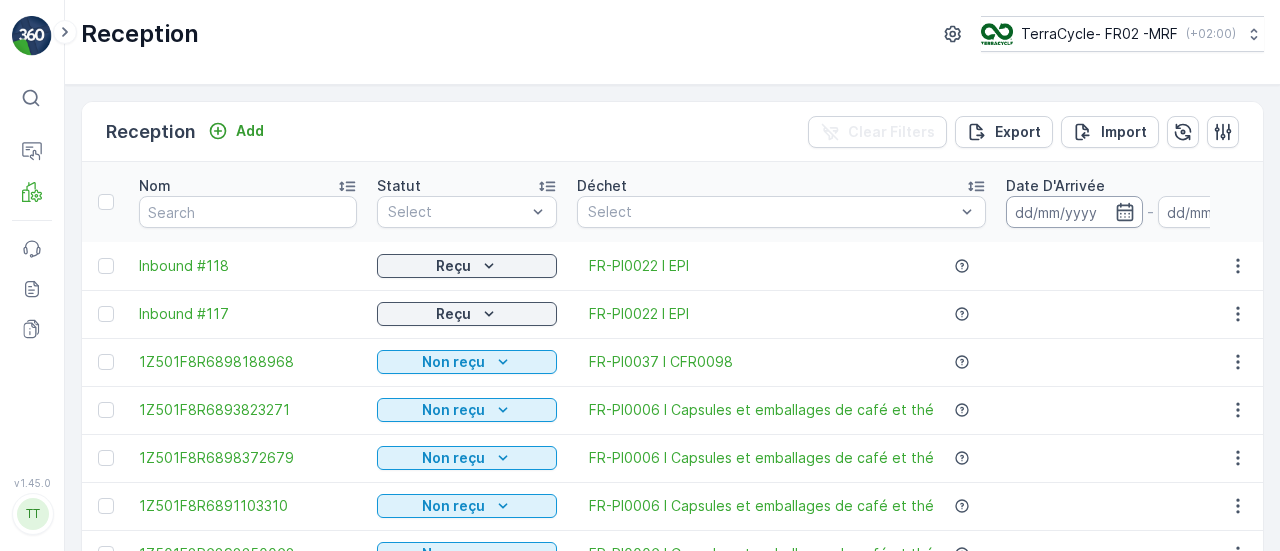 click at bounding box center (1074, 212) 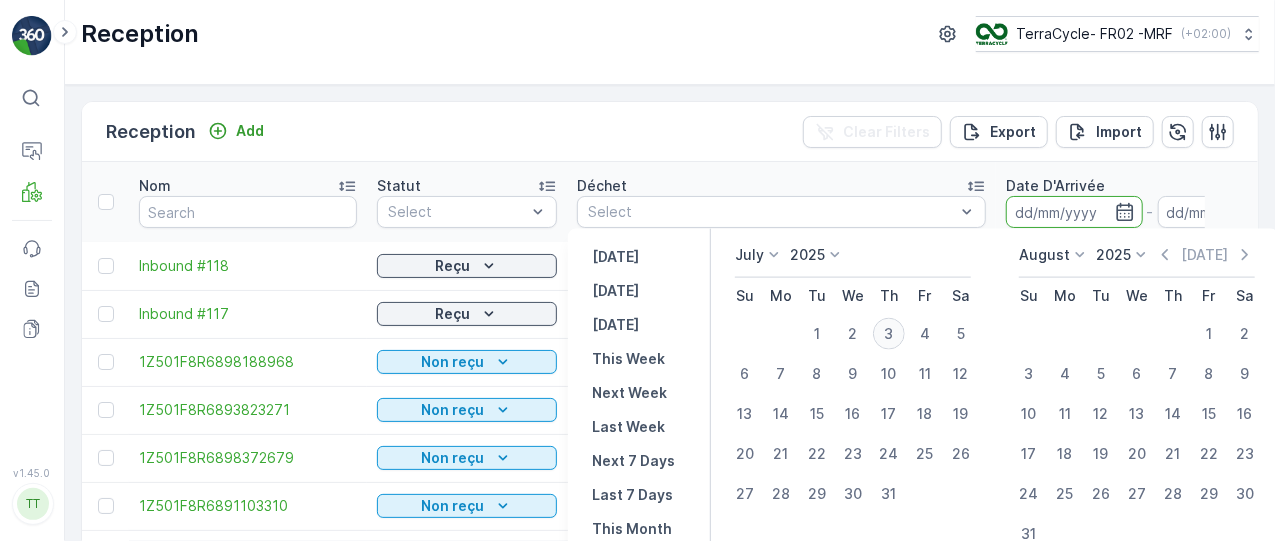 click on "3" at bounding box center [889, 334] 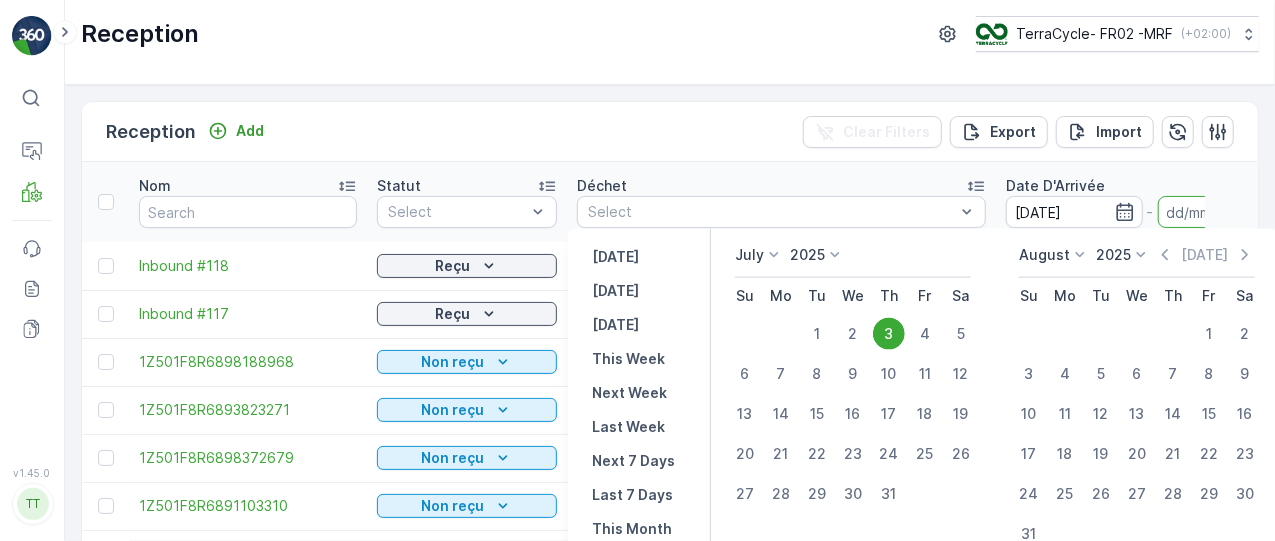 click on "3" at bounding box center [889, 334] 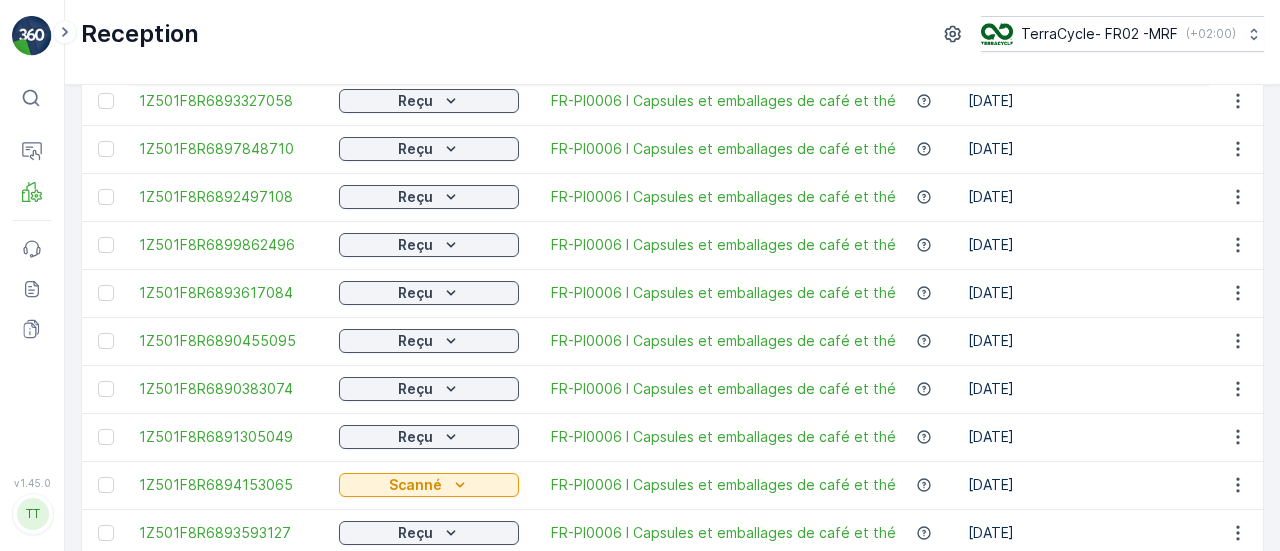 scroll, scrollTop: 0, scrollLeft: 0, axis: both 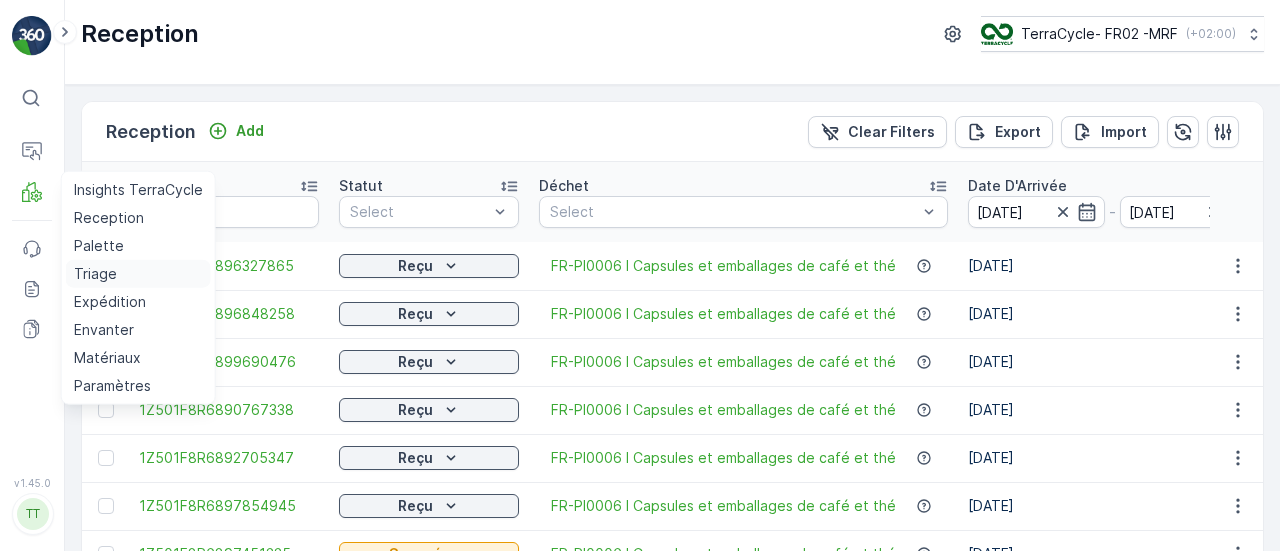 click on "Triage" at bounding box center (95, 274) 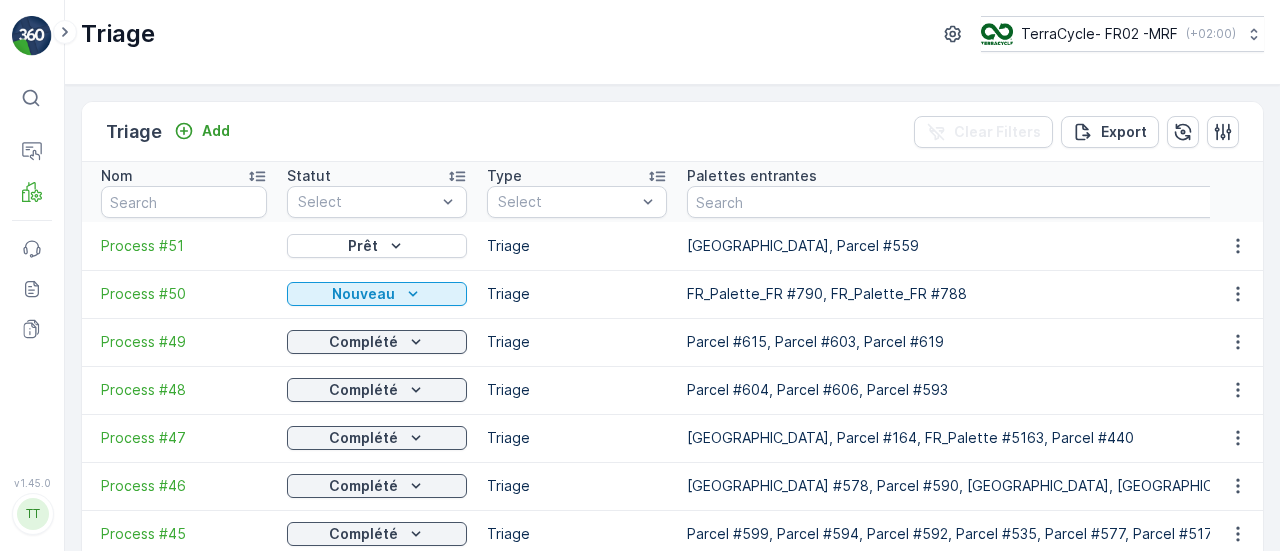 scroll, scrollTop: 0, scrollLeft: 0, axis: both 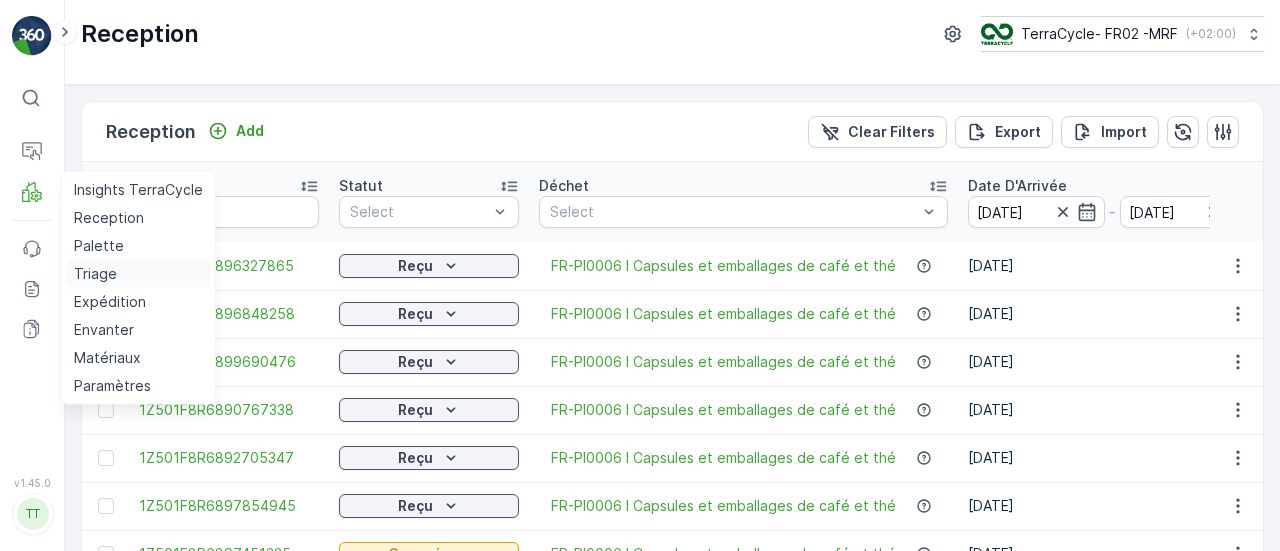click on "Triage" at bounding box center (95, 274) 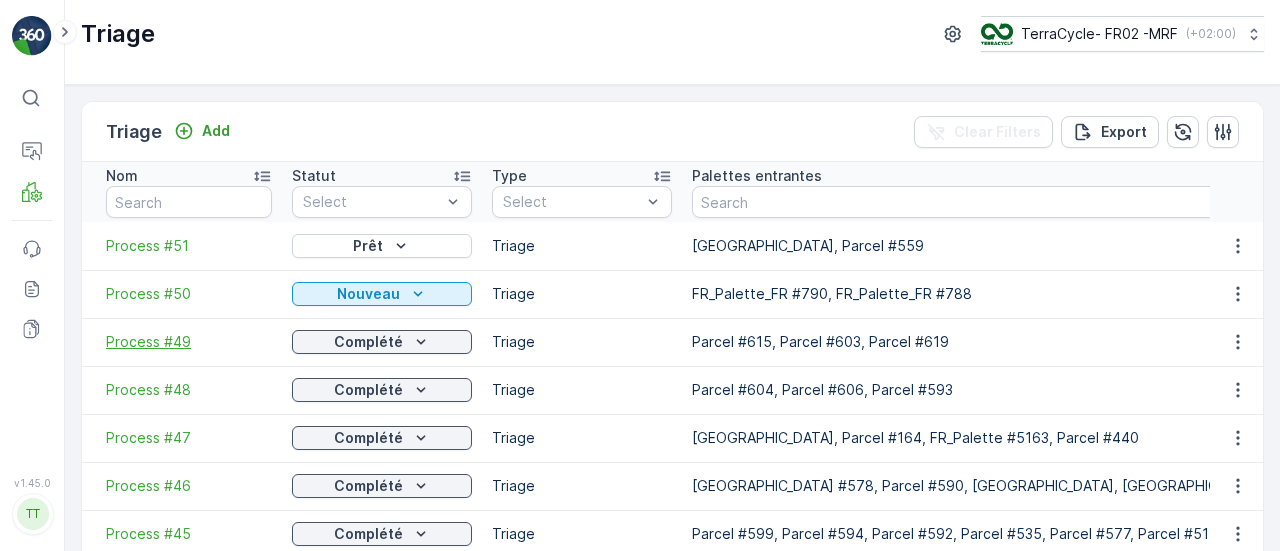 click on "Process #49" at bounding box center [189, 342] 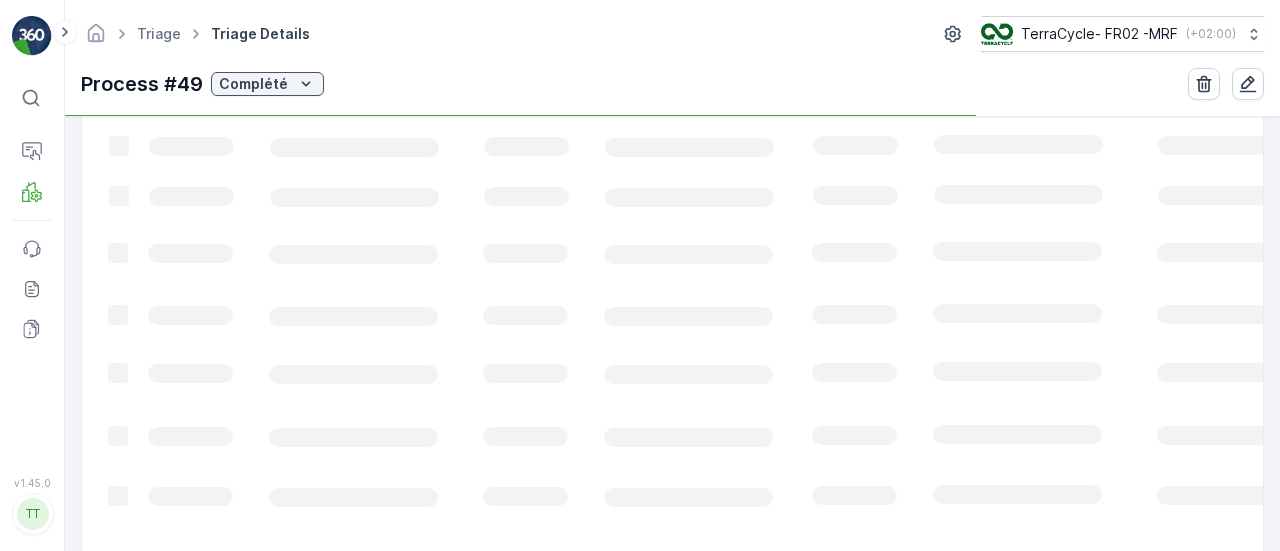 scroll, scrollTop: 478, scrollLeft: 0, axis: vertical 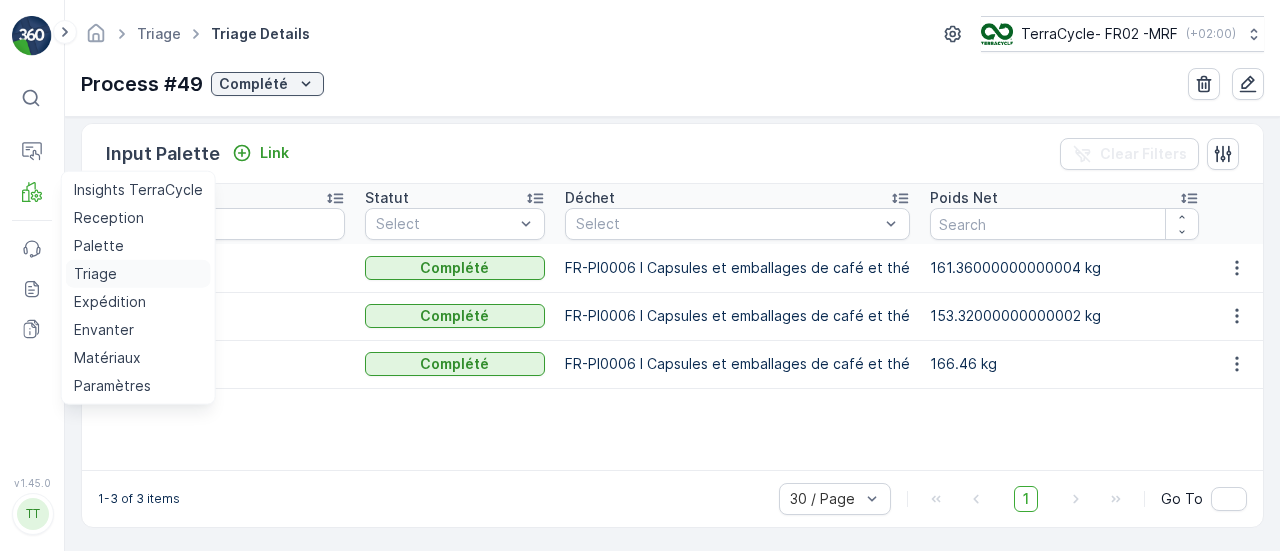 click on "Triage" at bounding box center [95, 274] 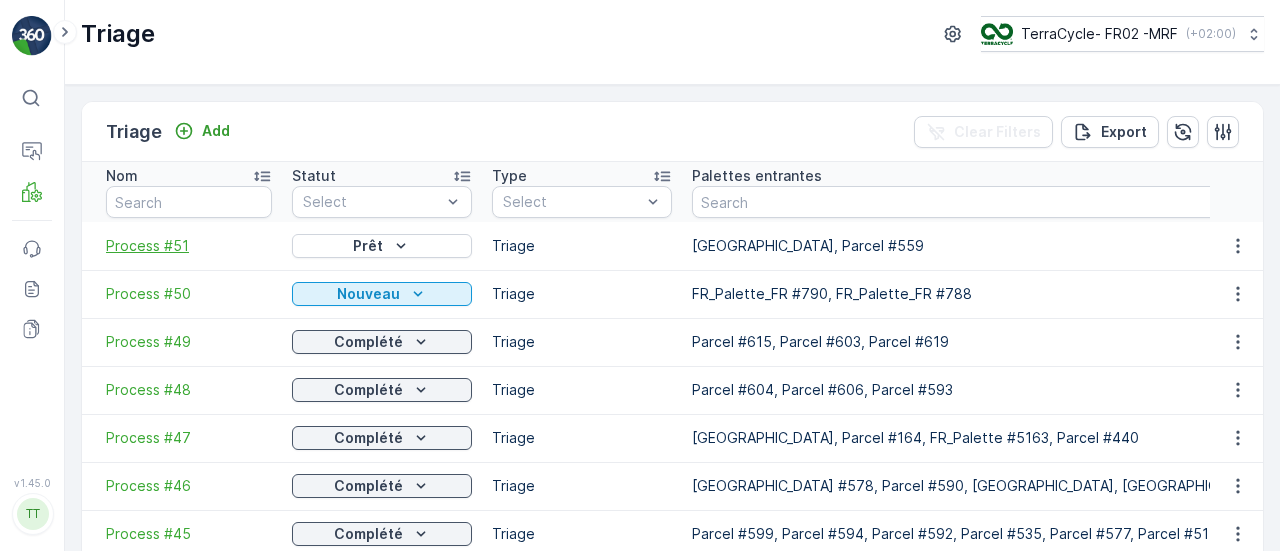 click on "Process #51" at bounding box center [189, 246] 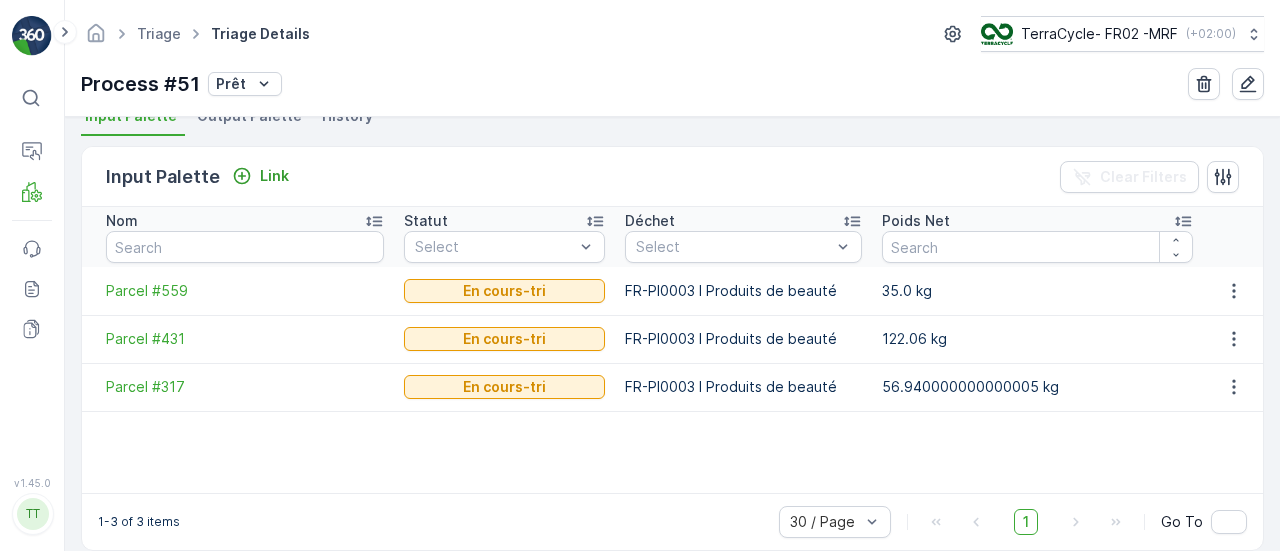 scroll, scrollTop: 454, scrollLeft: 0, axis: vertical 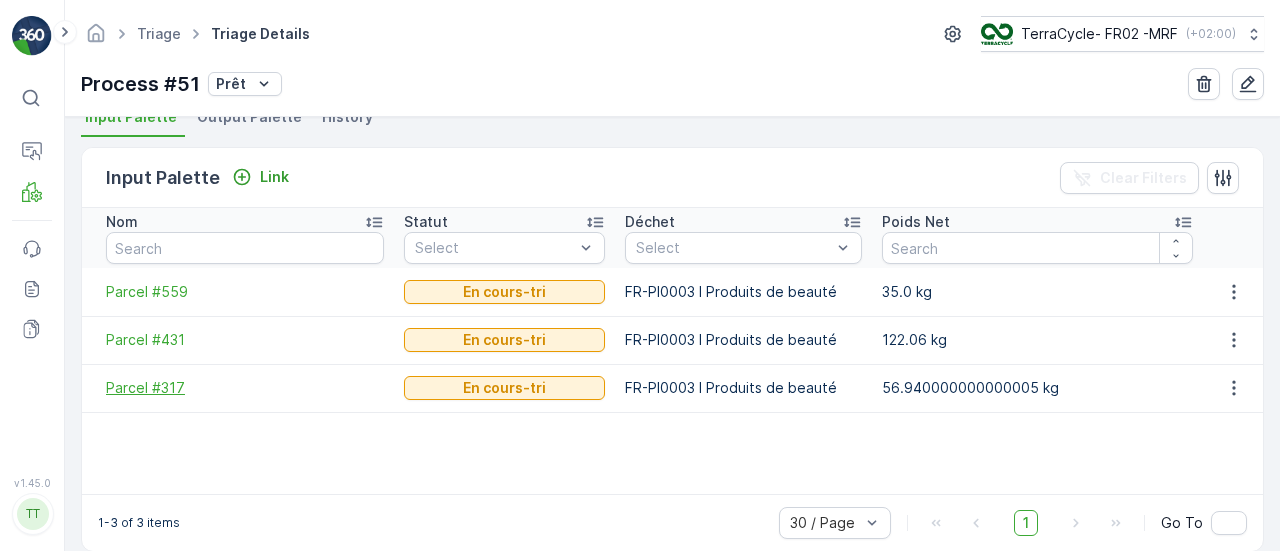 click on "Parcel #317" at bounding box center [245, 388] 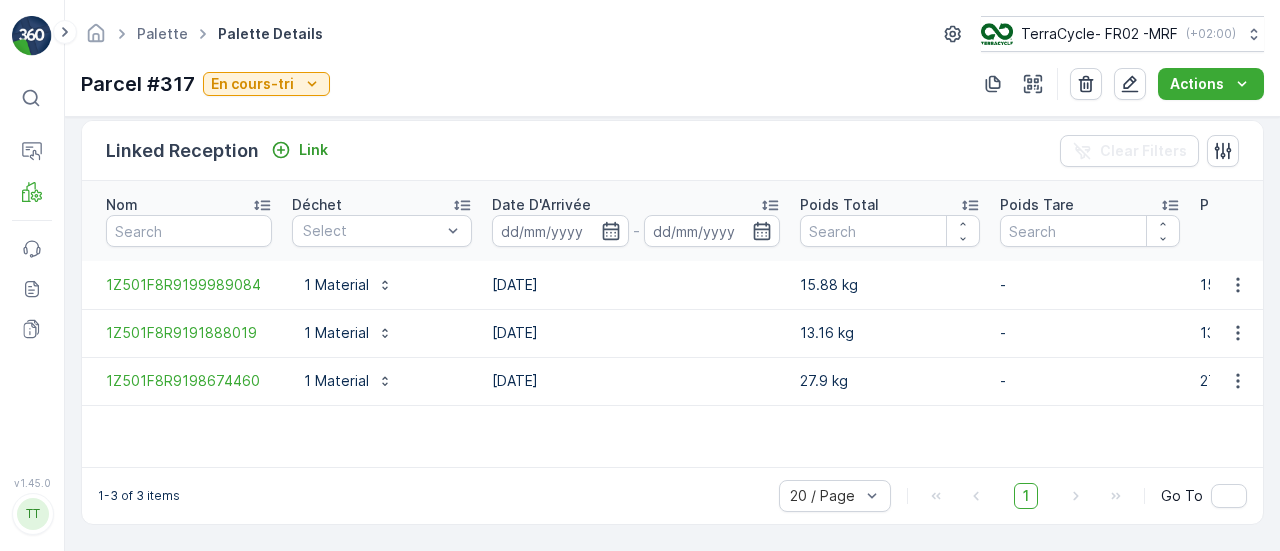 scroll, scrollTop: 478, scrollLeft: 0, axis: vertical 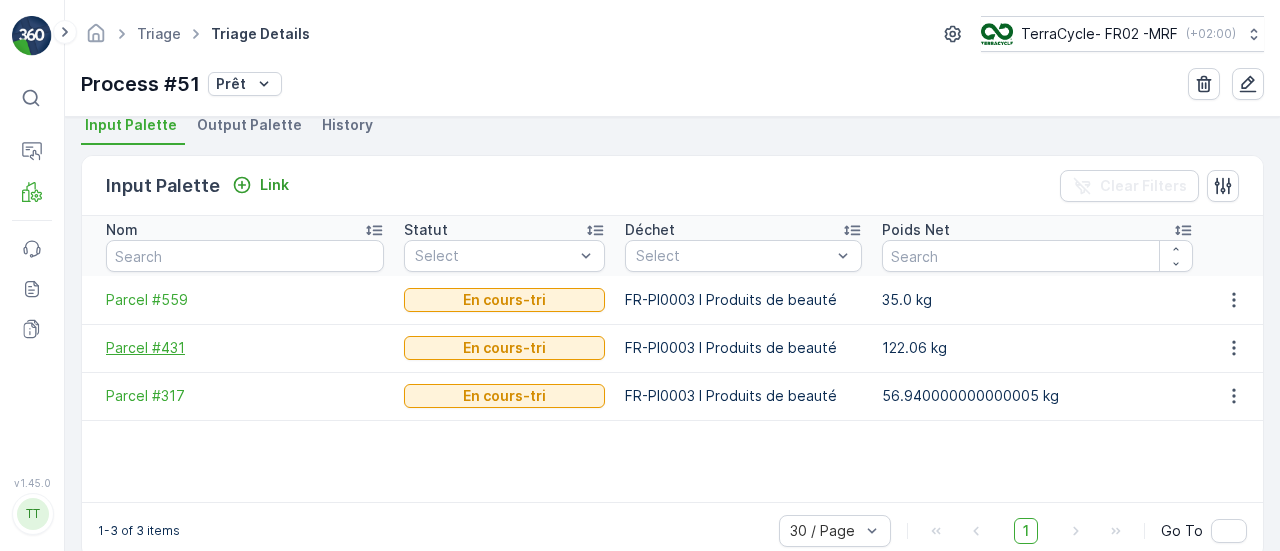 click on "Parcel #431" at bounding box center (245, 348) 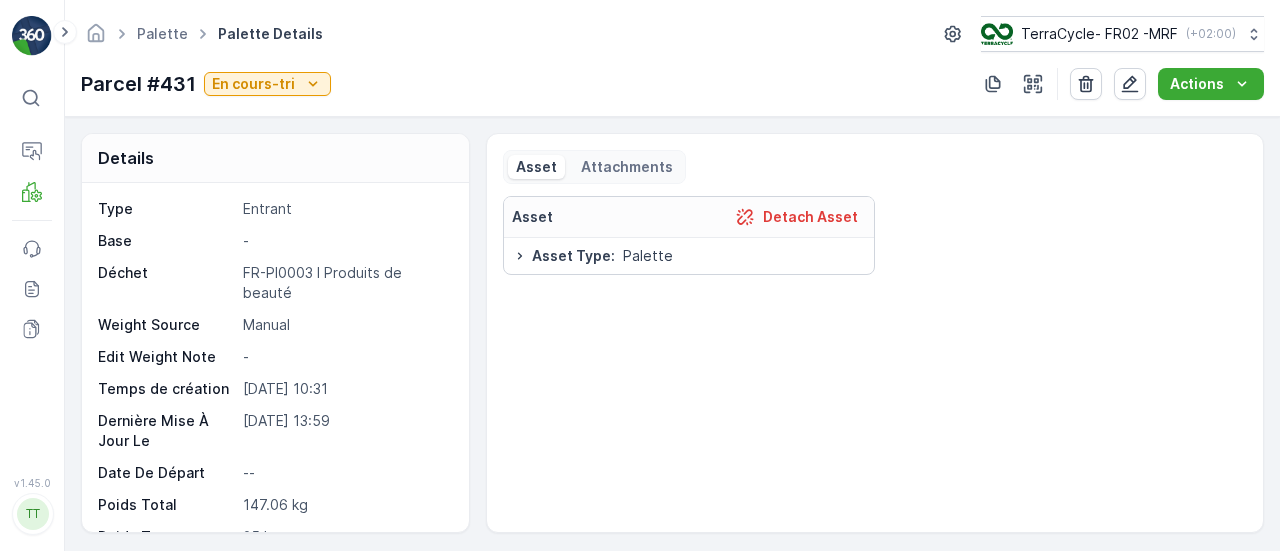 scroll, scrollTop: 190, scrollLeft: 0, axis: vertical 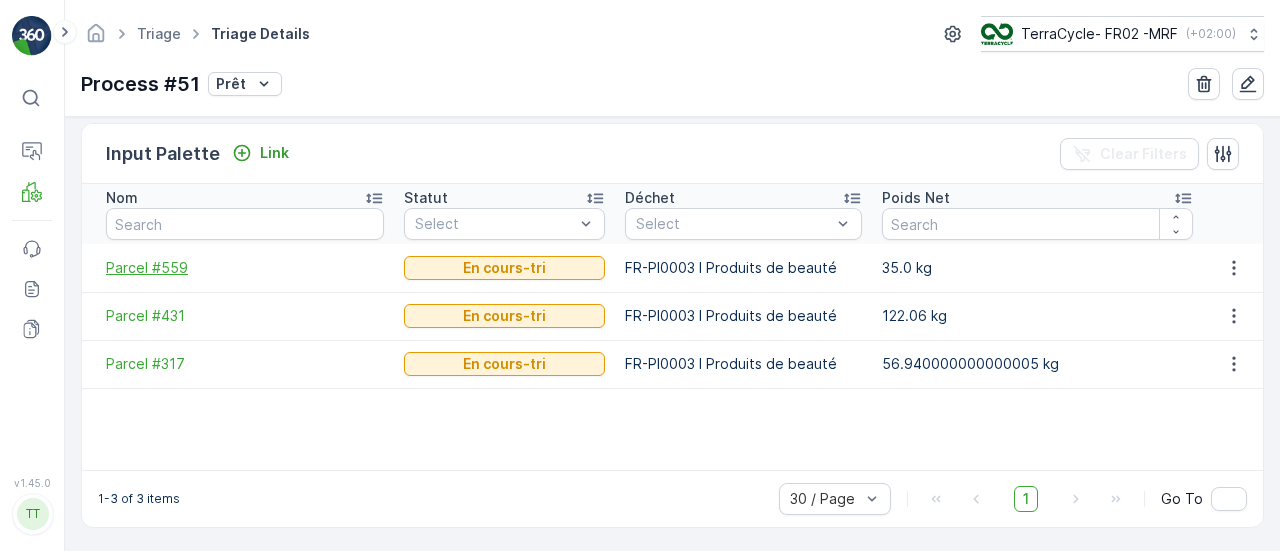 click on "Parcel #559" at bounding box center [245, 268] 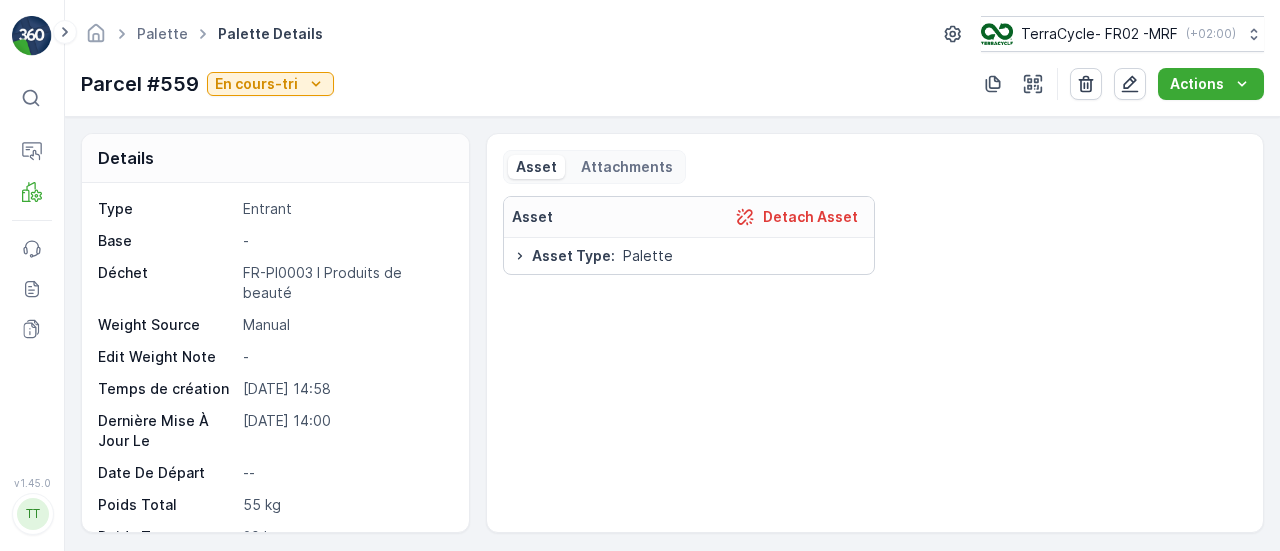 scroll, scrollTop: 190, scrollLeft: 0, axis: vertical 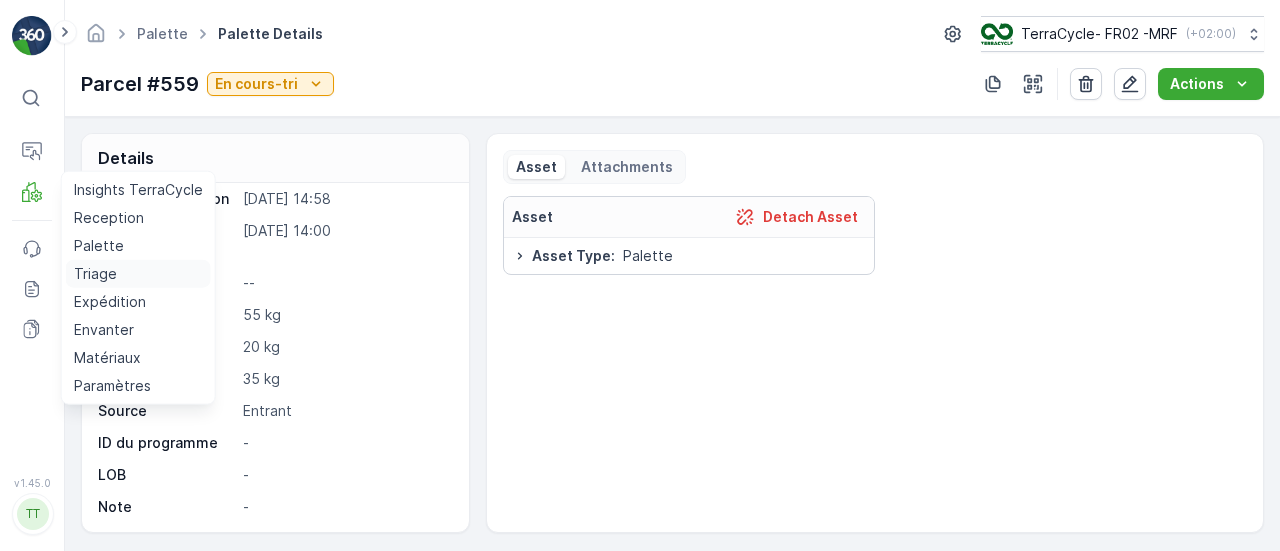 click on "Triage" at bounding box center (95, 274) 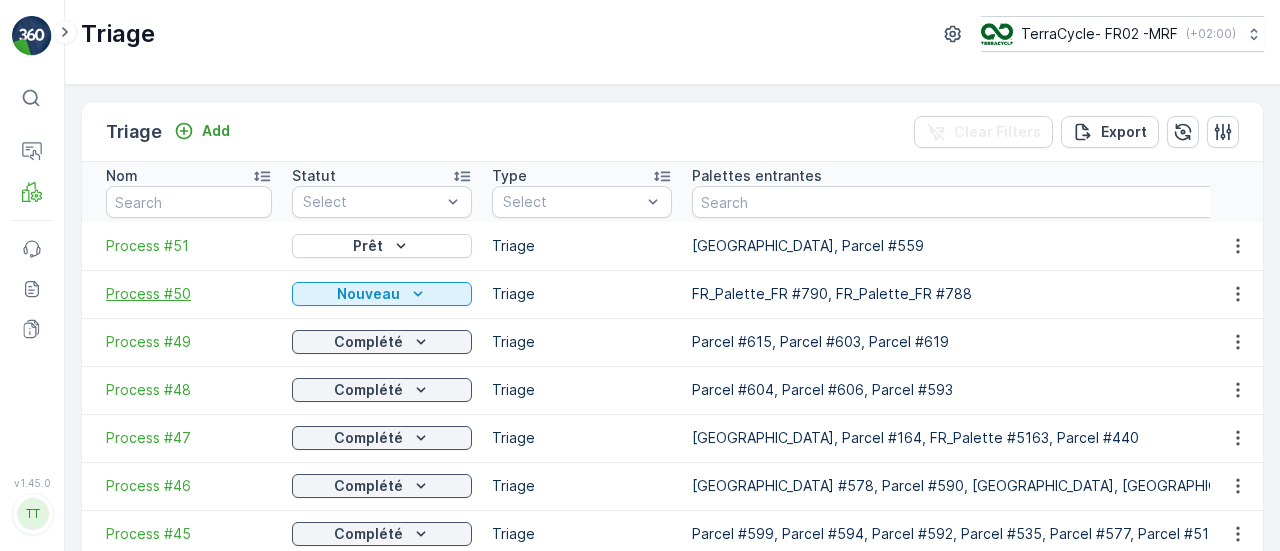 click on "Process #50" at bounding box center [189, 294] 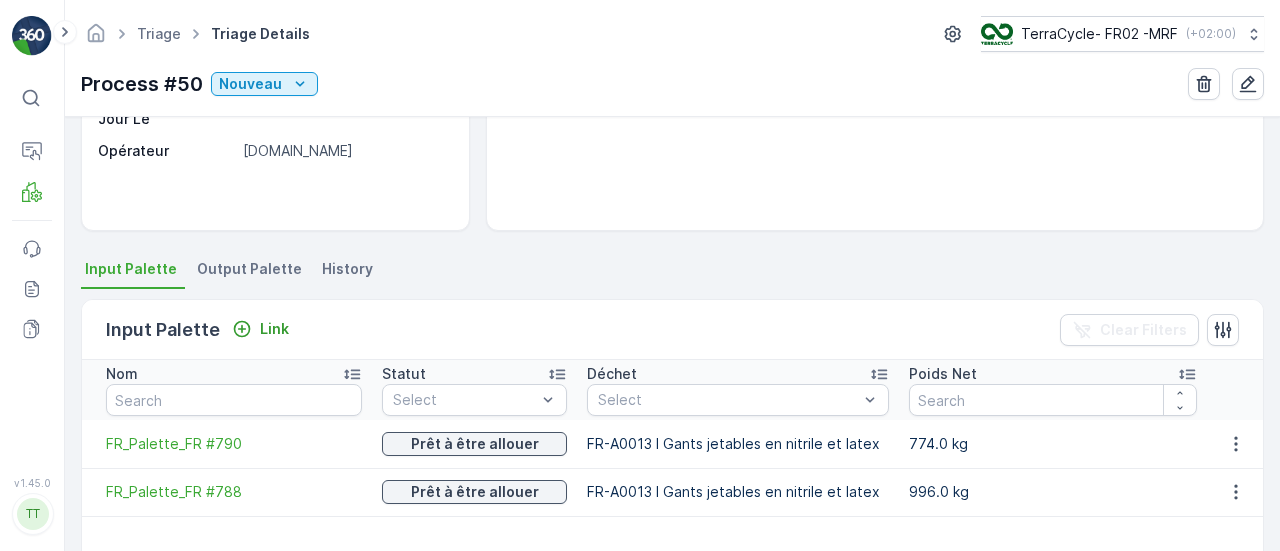 scroll, scrollTop: 354, scrollLeft: 0, axis: vertical 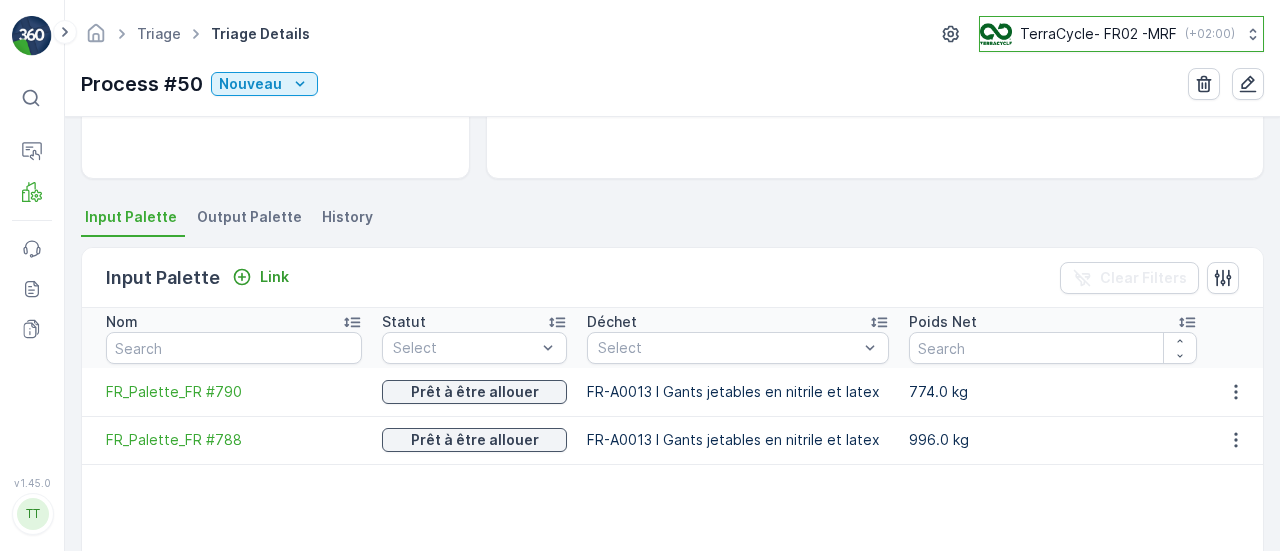 click on "TerraCycle- FR02 -MRF ( +02:00 )" at bounding box center (1107, 34) 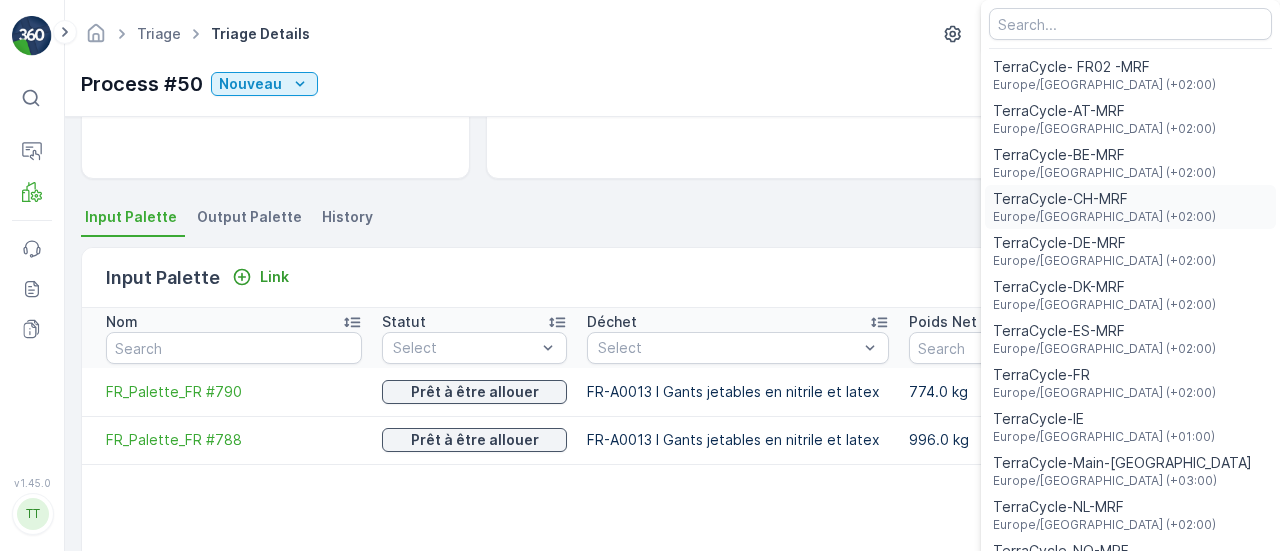 scroll, scrollTop: 117, scrollLeft: 0, axis: vertical 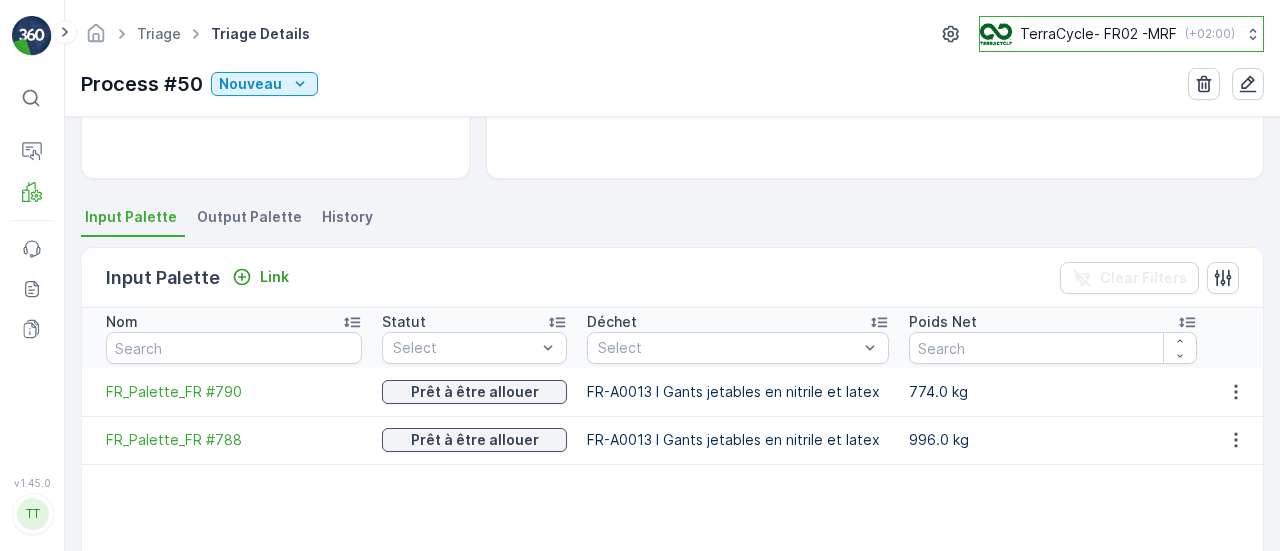 click on "TerraCycle- FR02 -MRF" at bounding box center [1098, 34] 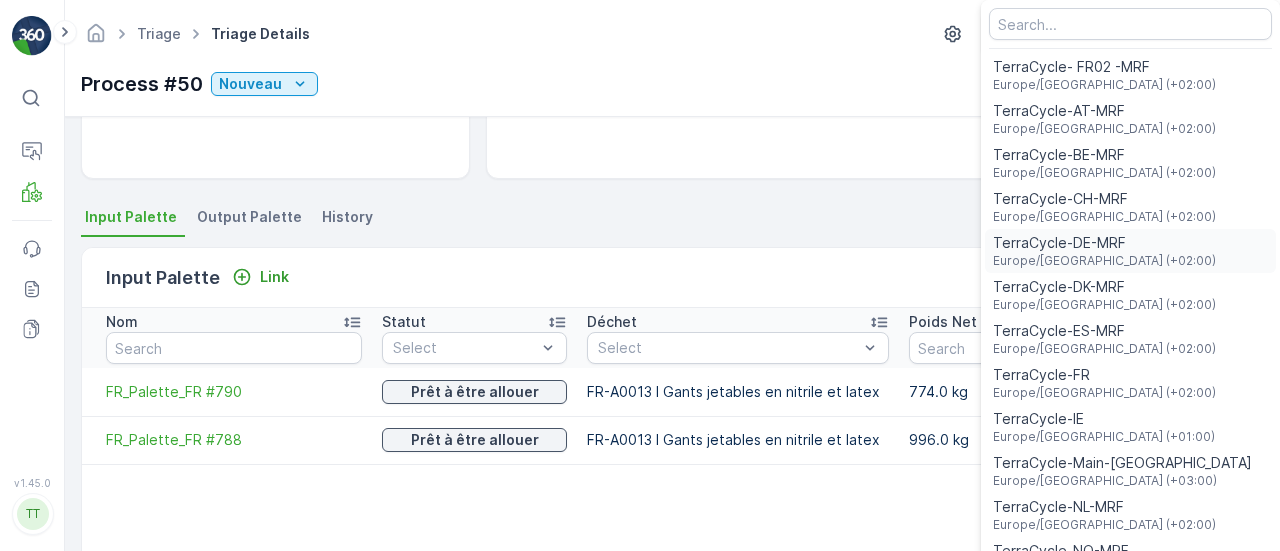 scroll, scrollTop: 117, scrollLeft: 0, axis: vertical 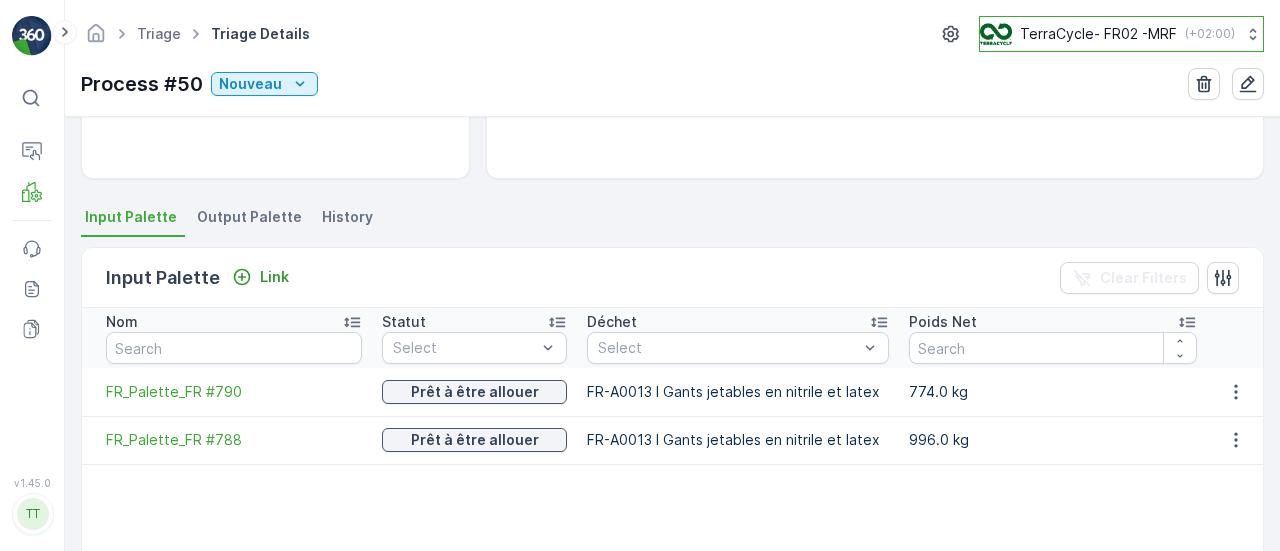 click on "TerraCycle- FR02 -MRF" at bounding box center [1098, 34] 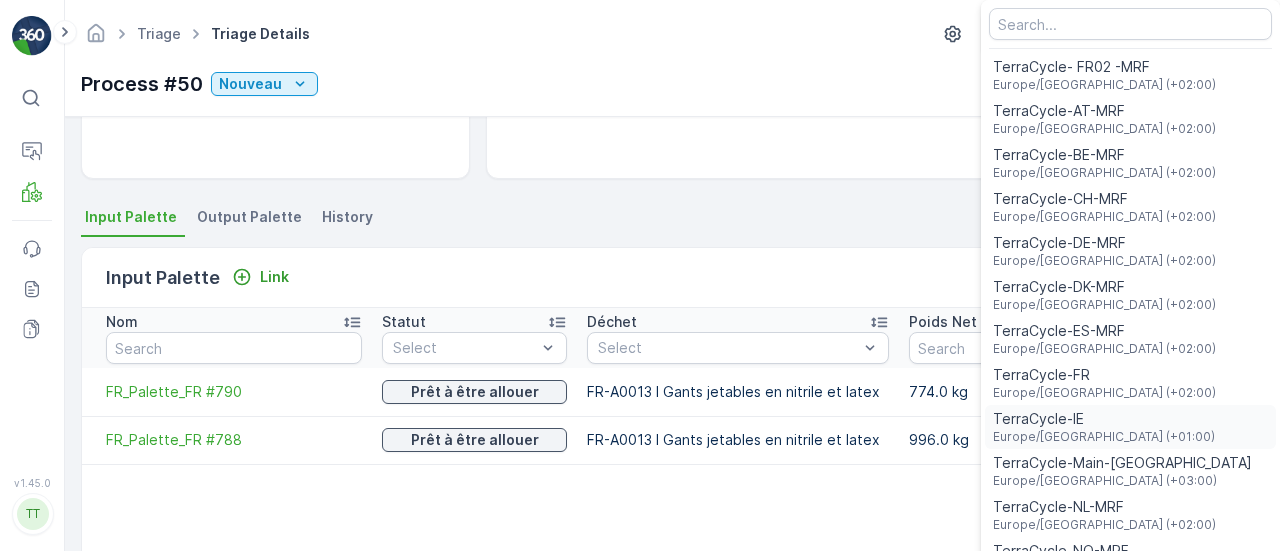 scroll, scrollTop: 117, scrollLeft: 0, axis: vertical 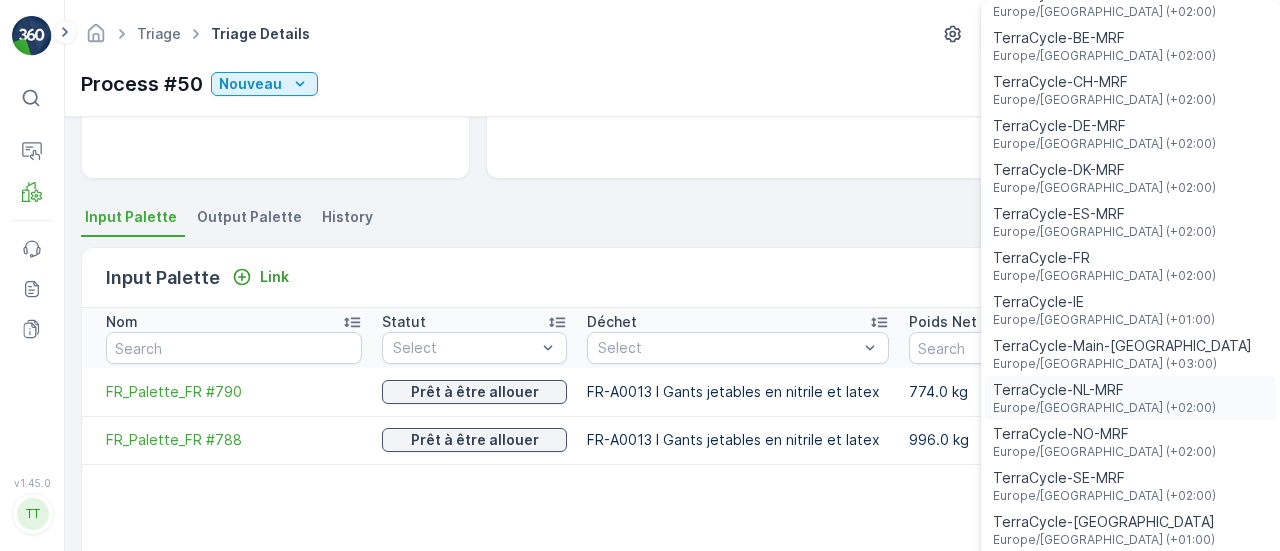 click on "Europe/Amsterdam (+02:00)" at bounding box center [1104, 408] 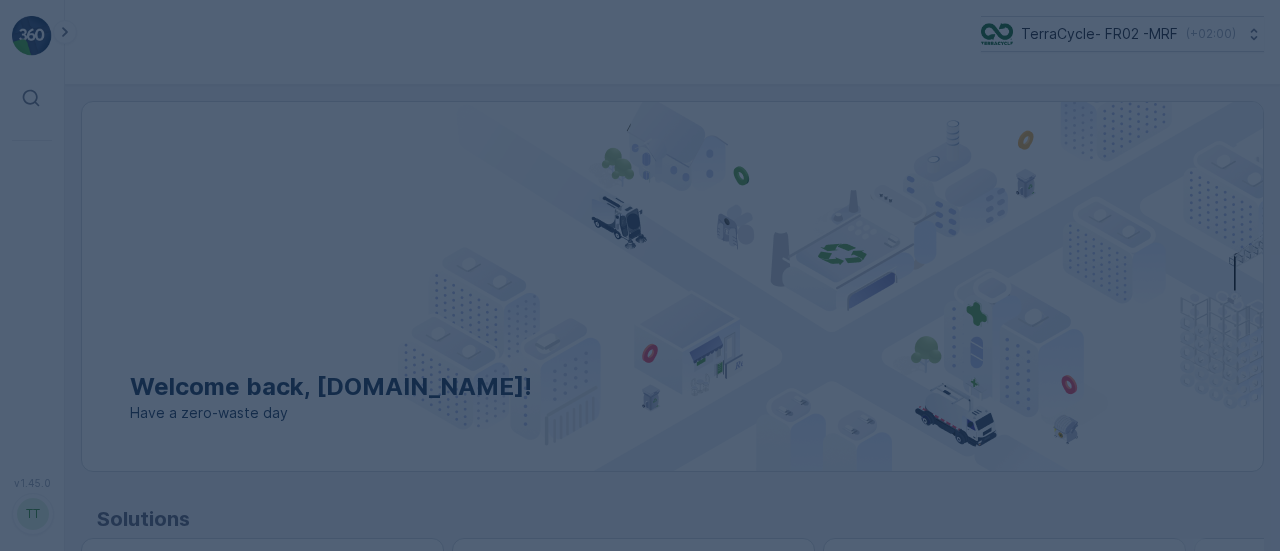 scroll, scrollTop: 0, scrollLeft: 0, axis: both 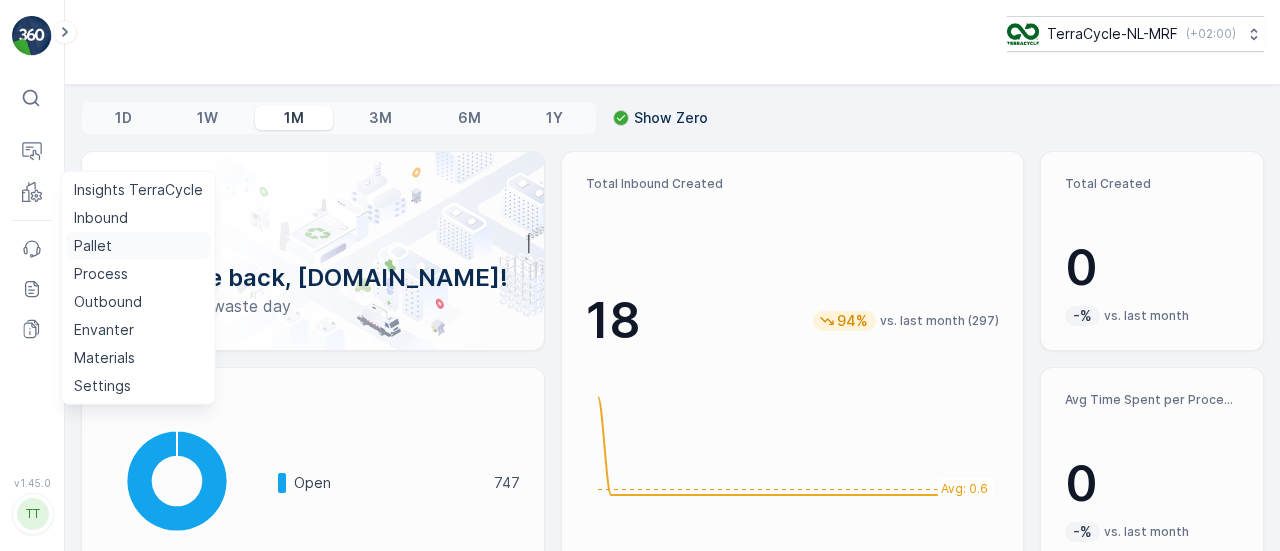 click on "Pallet" at bounding box center (93, 246) 